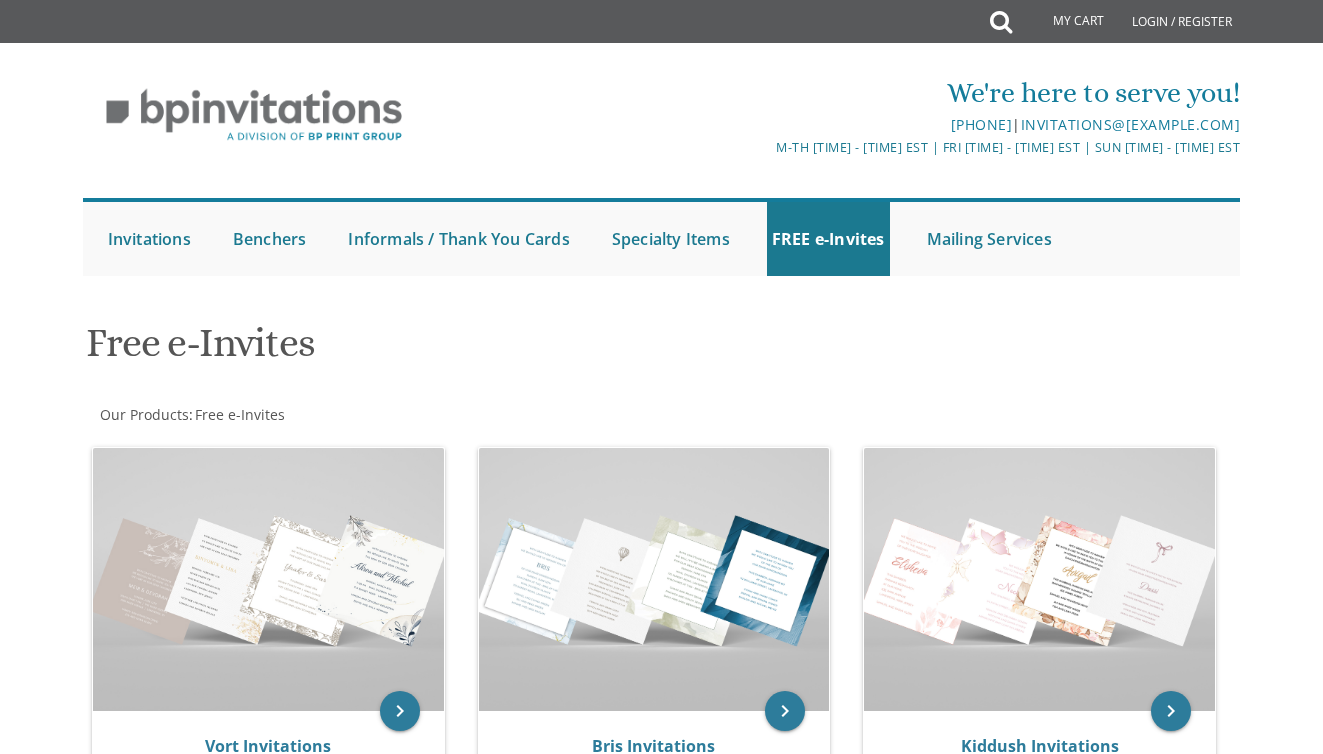scroll, scrollTop: 0, scrollLeft: 0, axis: both 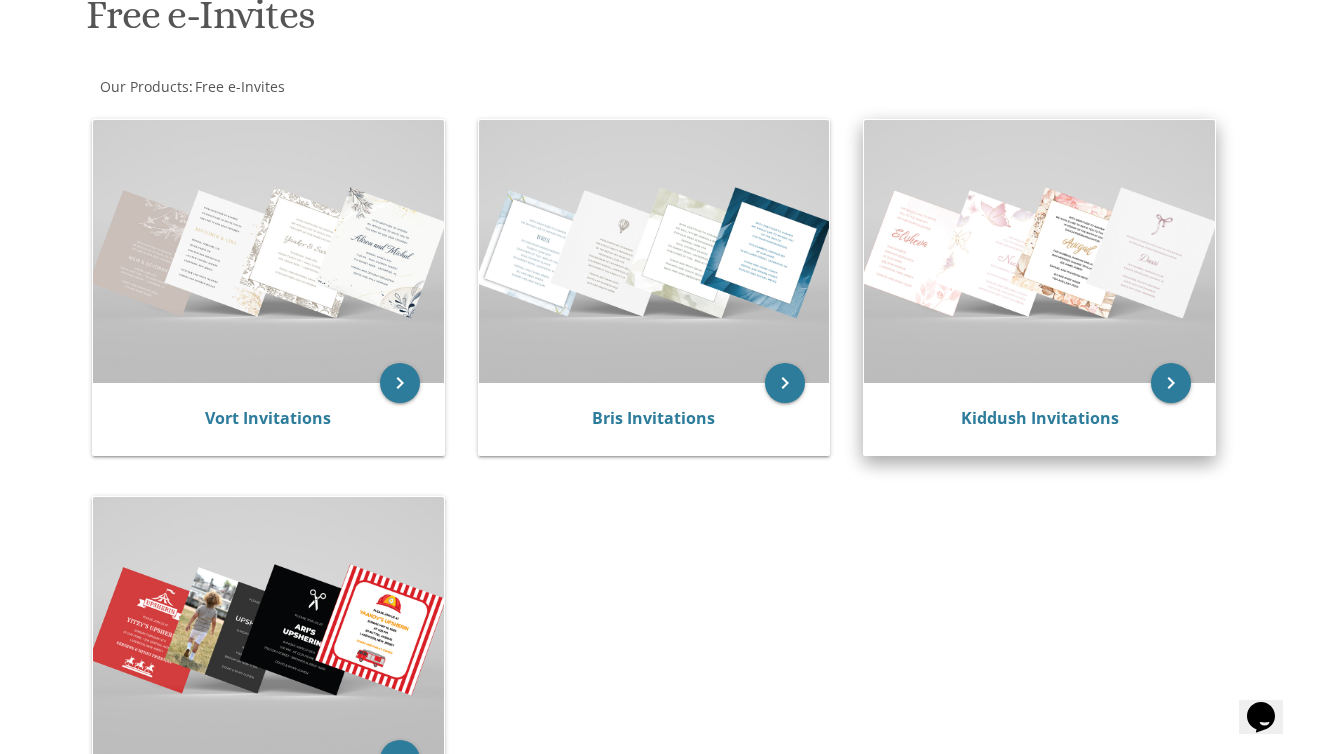 click at bounding box center [1039, 251] 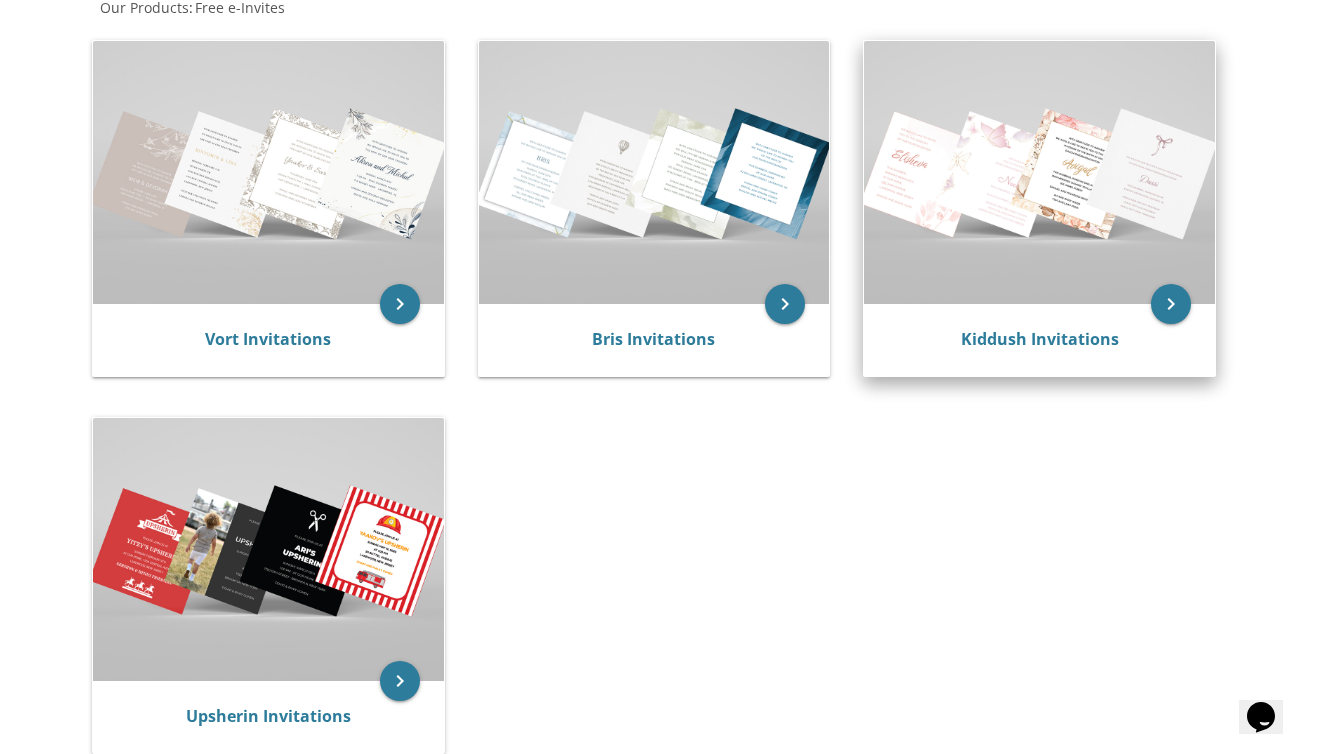 scroll, scrollTop: 566, scrollLeft: 0, axis: vertical 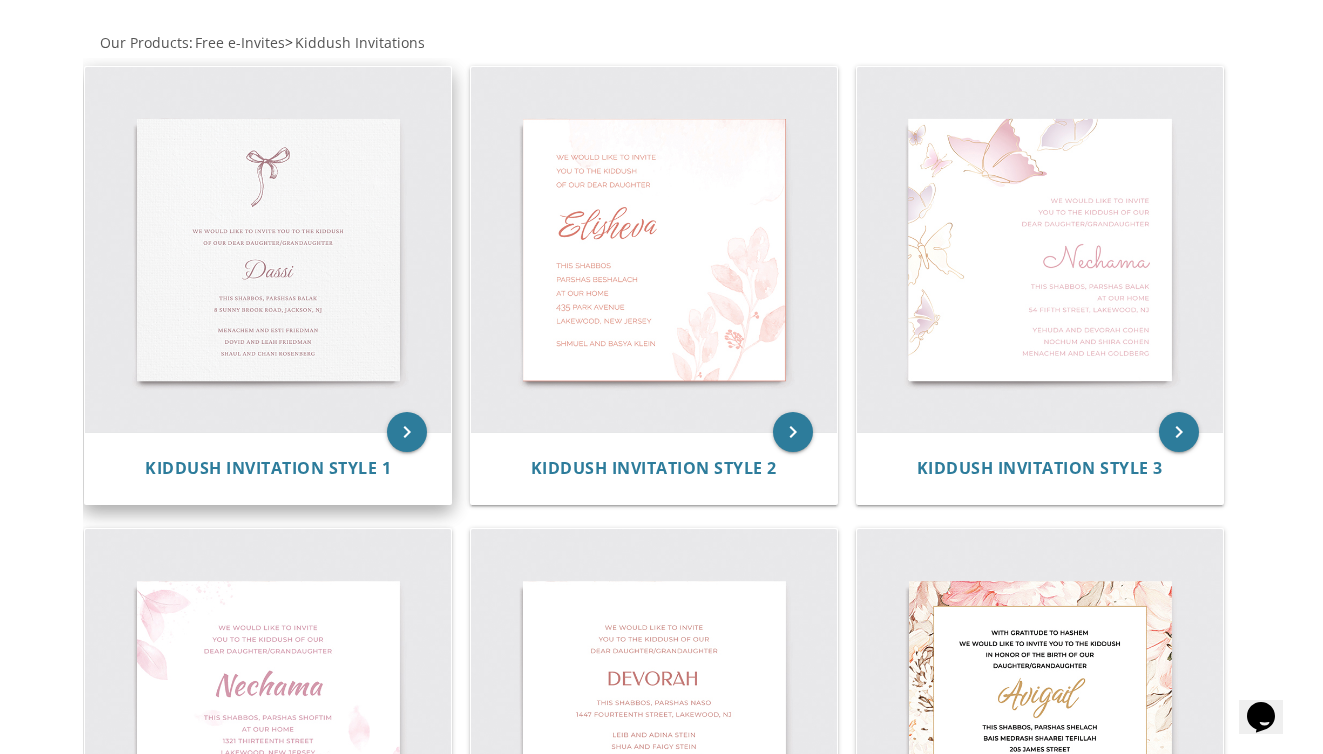 click at bounding box center (268, 250) 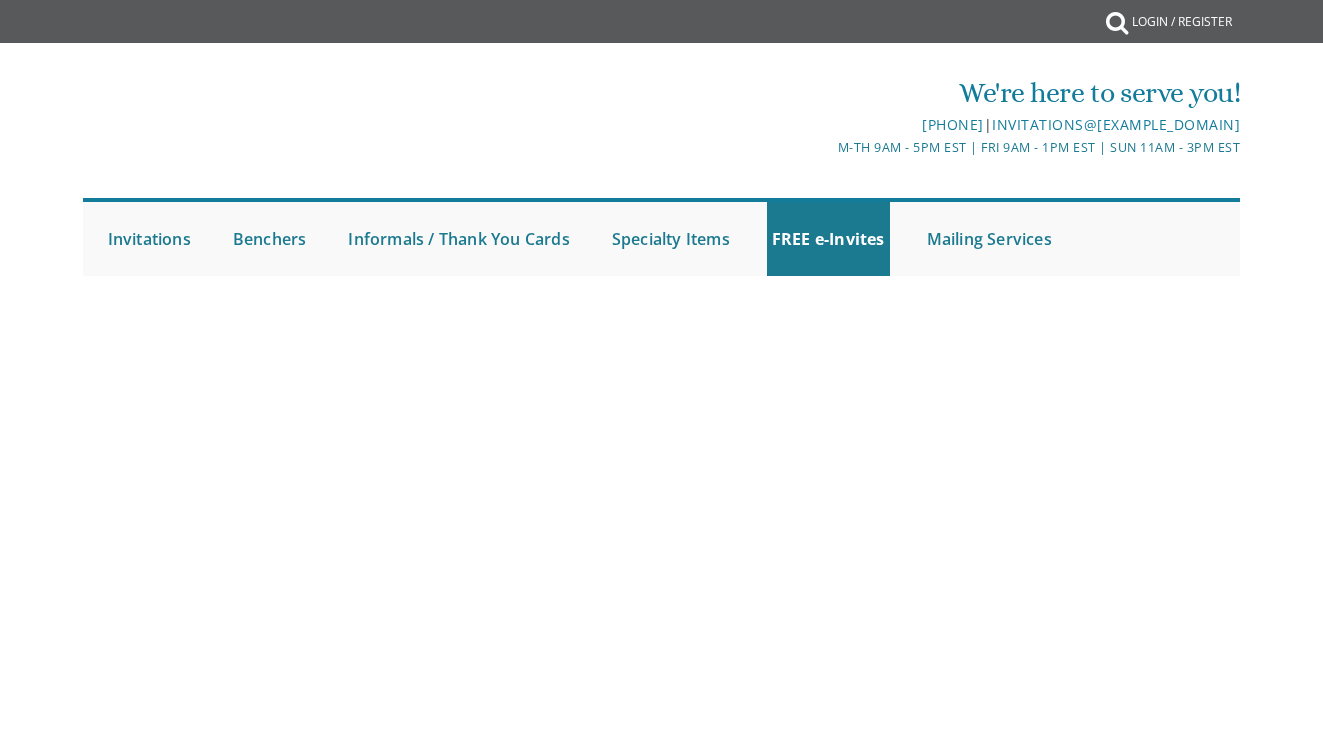 scroll, scrollTop: 0, scrollLeft: 0, axis: both 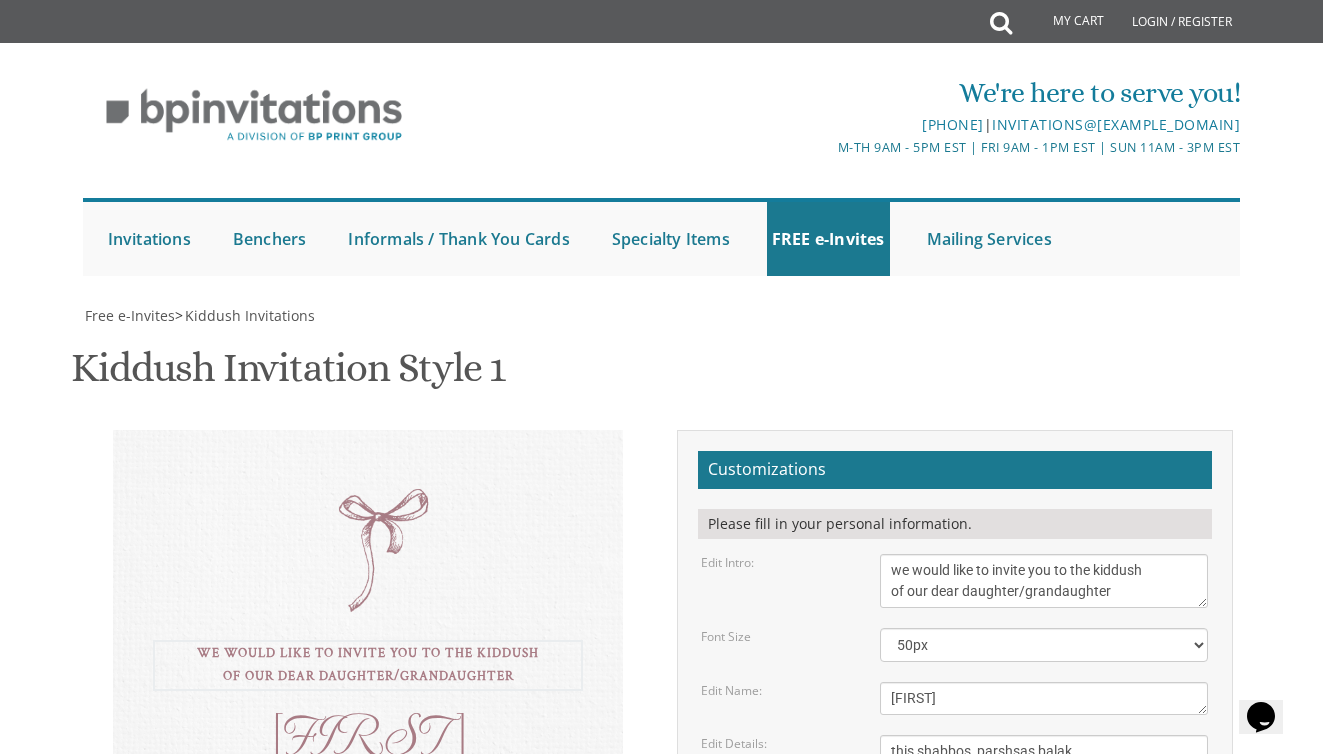 click on "we would like to invite you to the kiddush
of our dear daughter/grandaughter" at bounding box center (1044, 581) 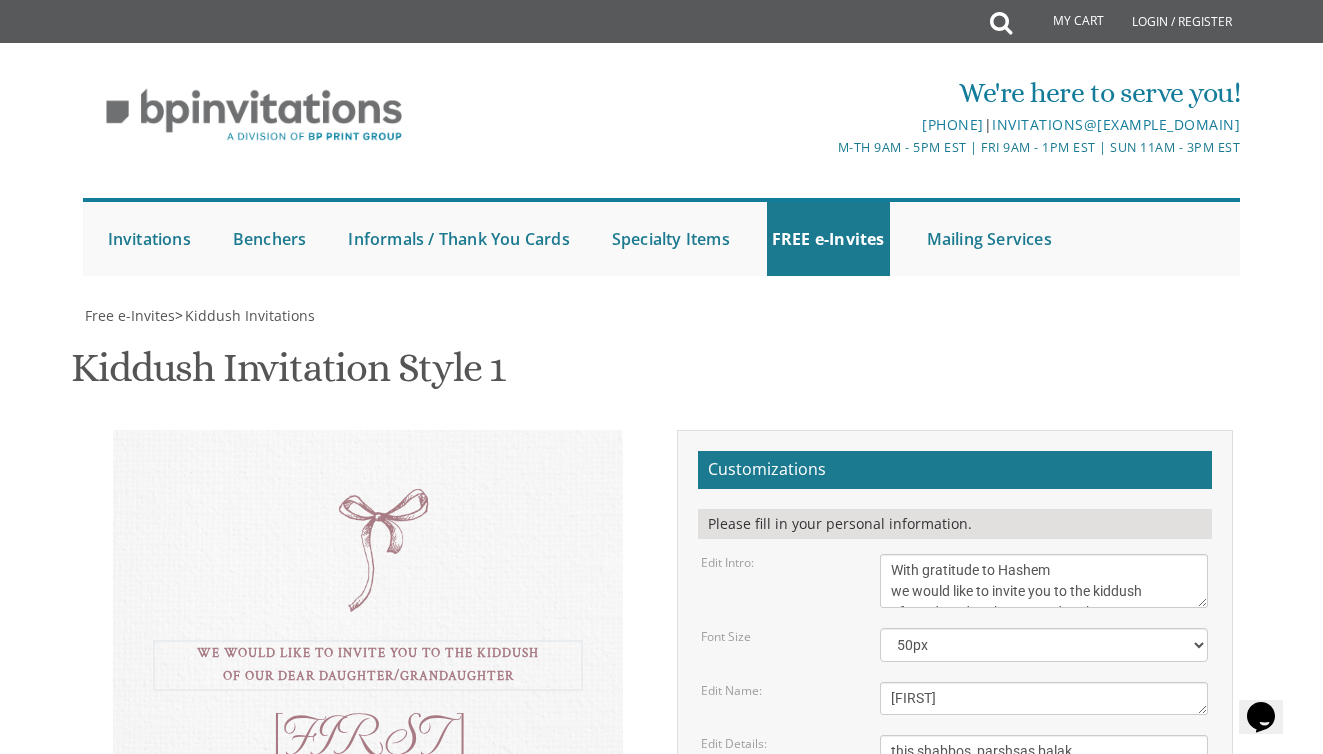 scroll, scrollTop: 21, scrollLeft: 0, axis: vertical 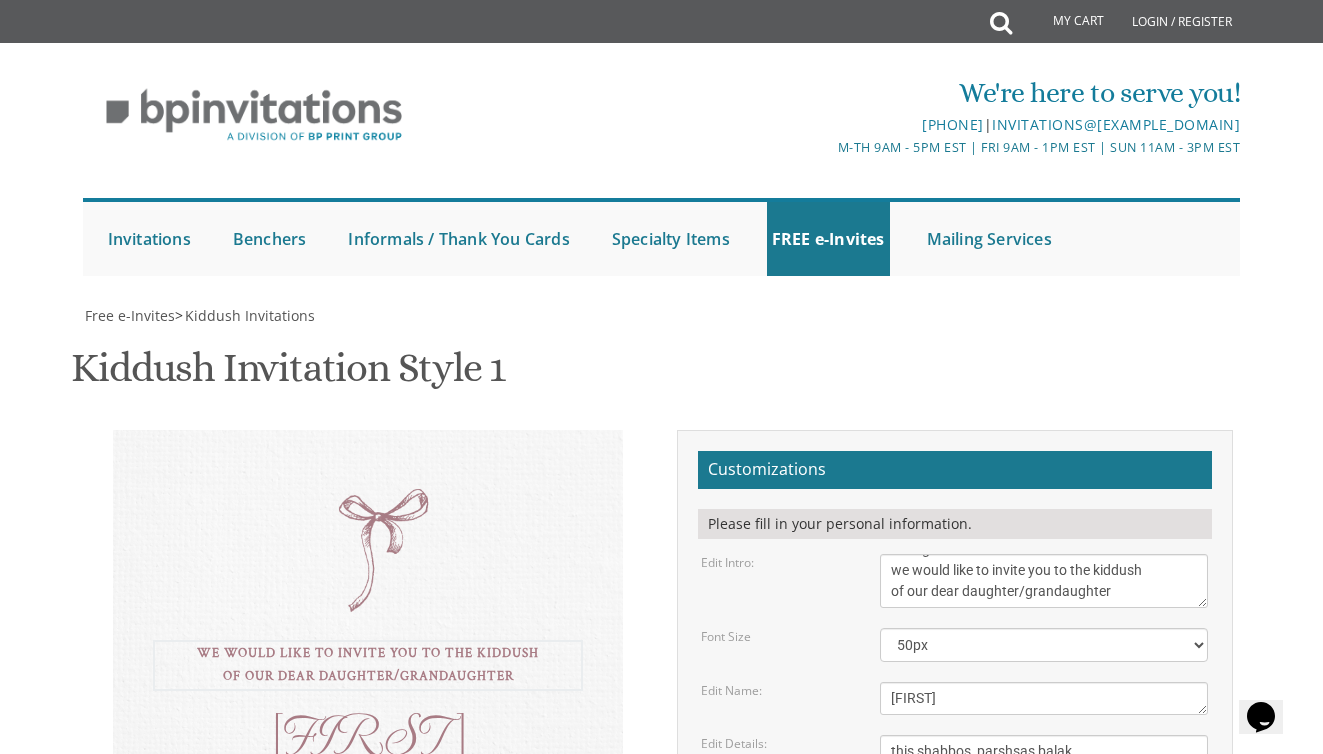 type on "Wish gratitude to Hashem
we would like to invite you to the kiddush
of our dear daughter/grandaughter" 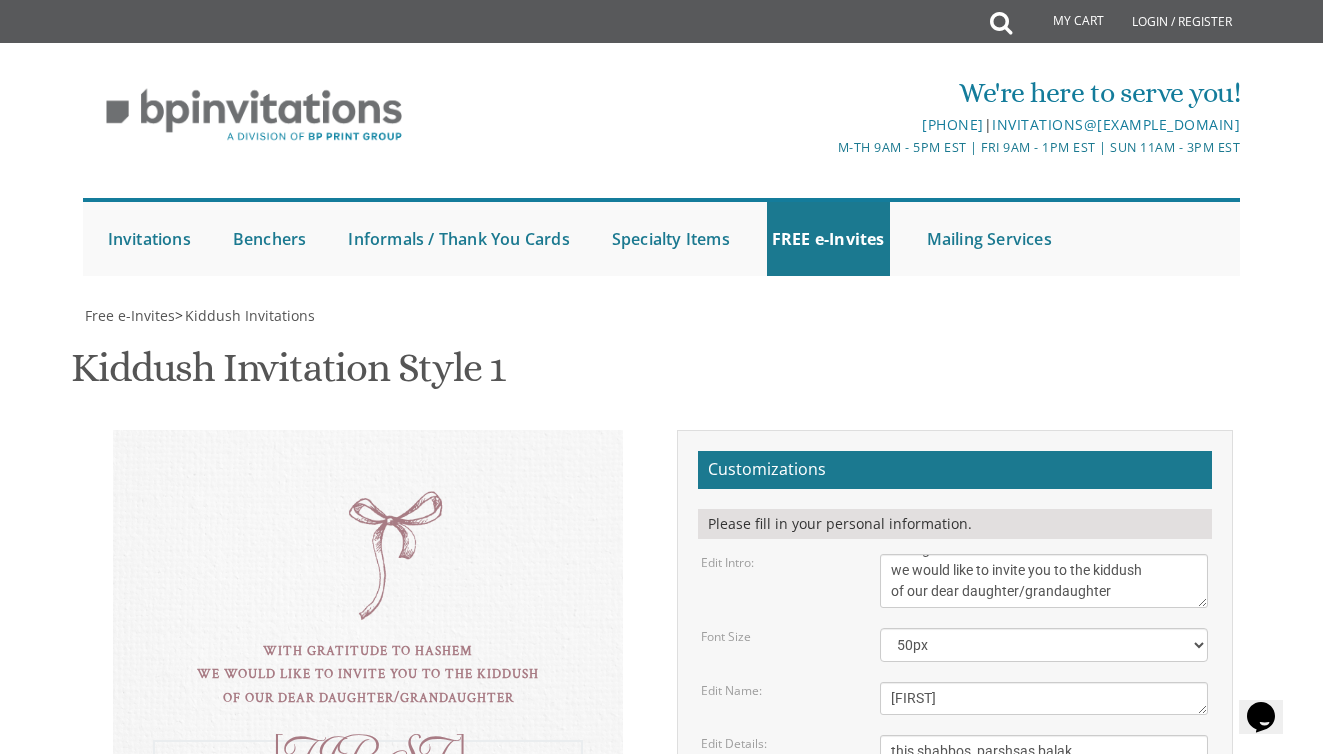 click on "Dassi" at bounding box center [1044, 581] 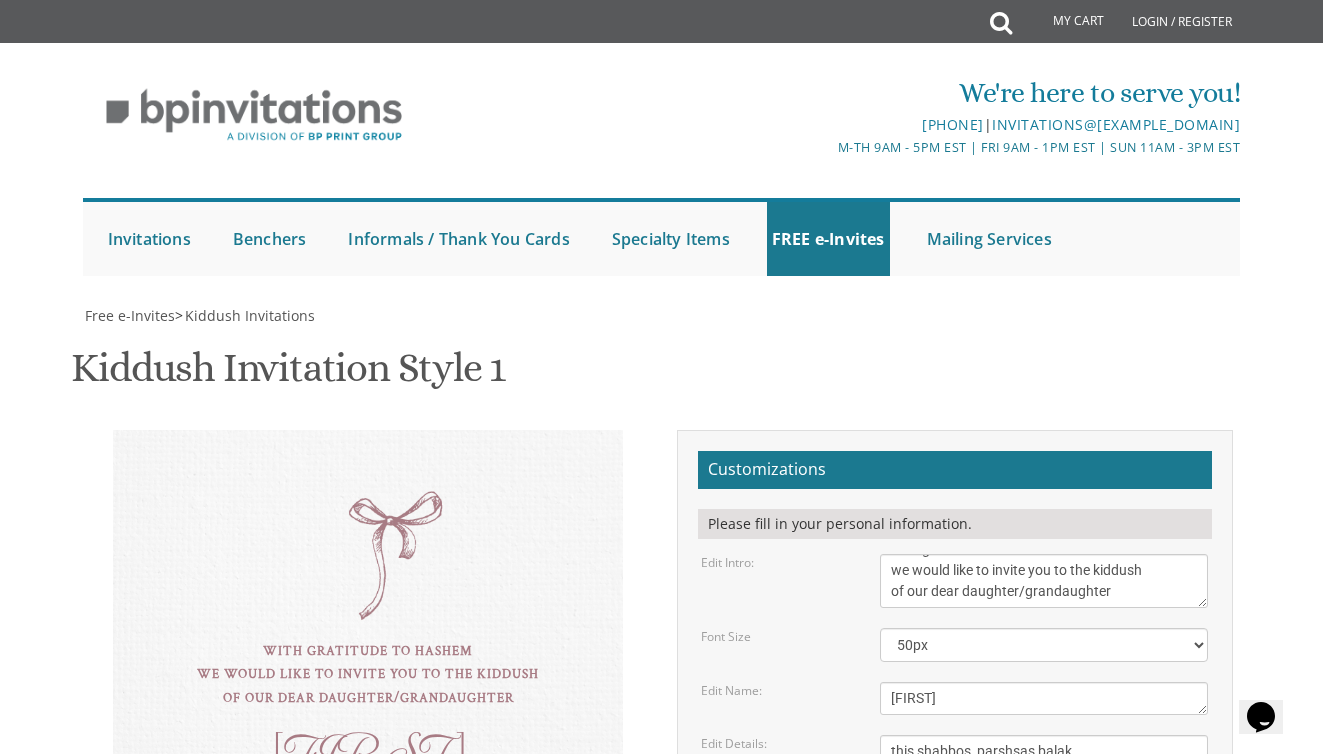 click on "this shabbos, parshsas balak
[NUMBER] [STREET], [CITY], [STATE]" at bounding box center [1044, 581] 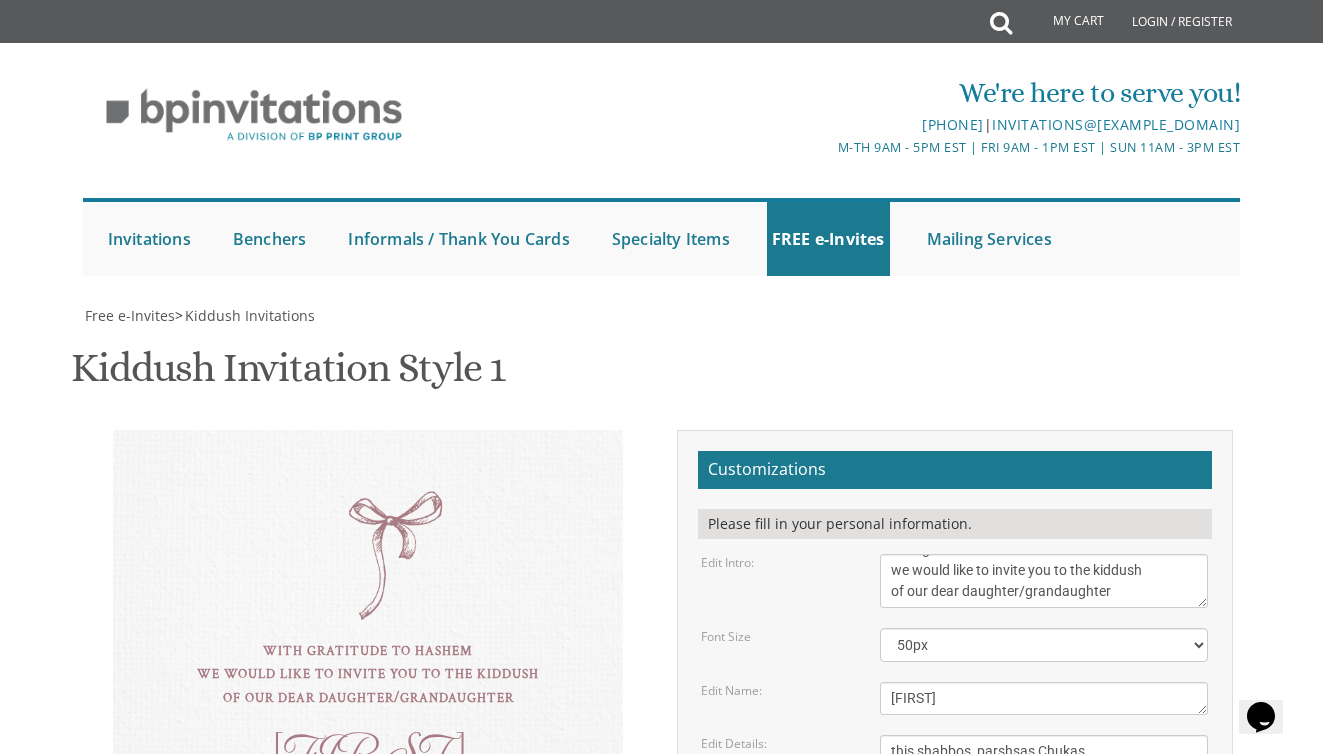 drag, startPoint x: 1114, startPoint y: 460, endPoint x: 810, endPoint y: 455, distance: 304.0411 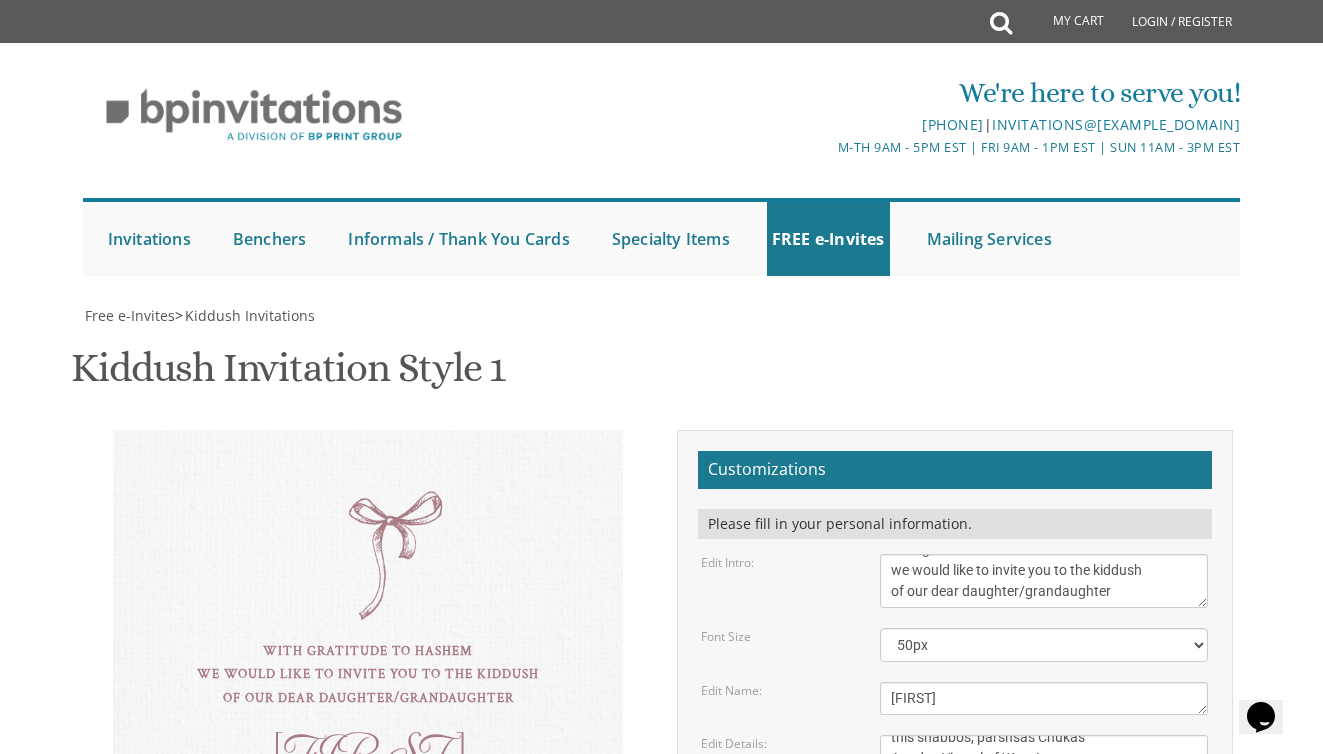 type on "this shabbos, parshsas Chukas
Agudas Yisroel of West Lawrence
631 Lanette Avenue" 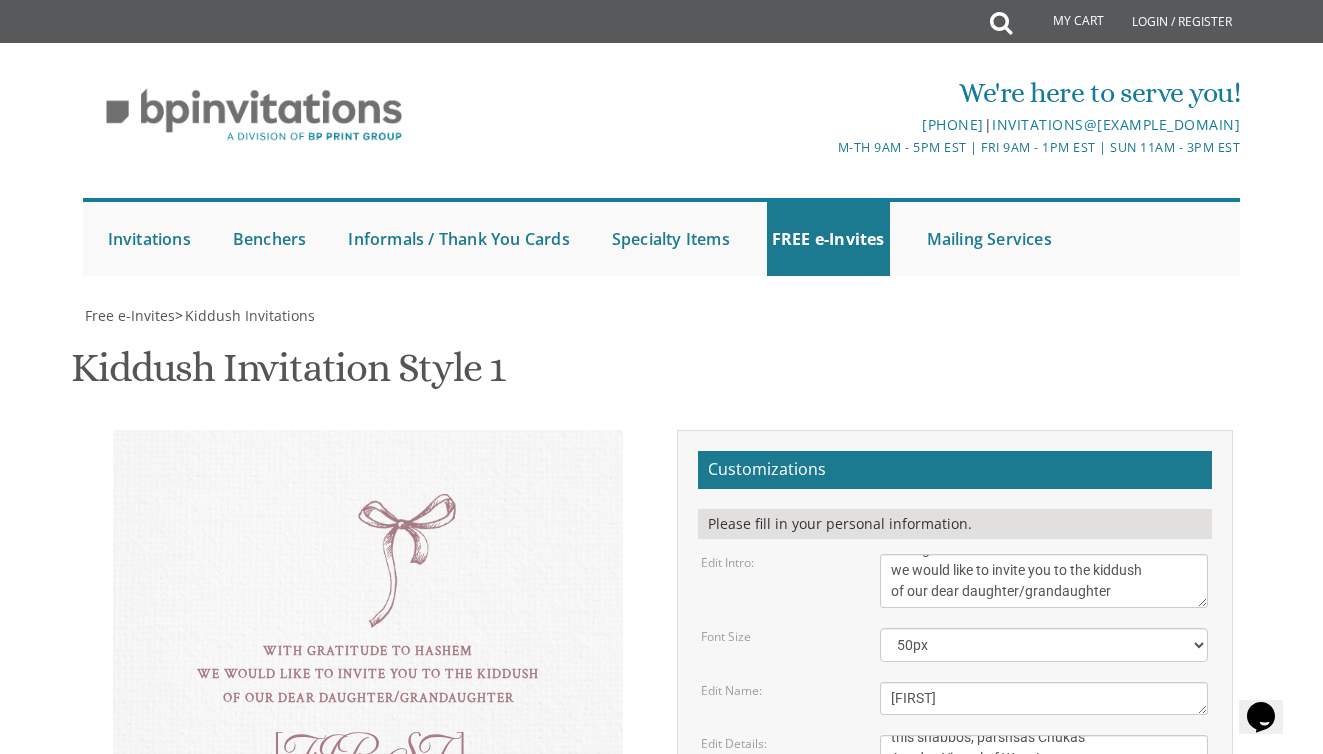 drag, startPoint x: 1048, startPoint y: 516, endPoint x: 790, endPoint y: 473, distance: 261.55878 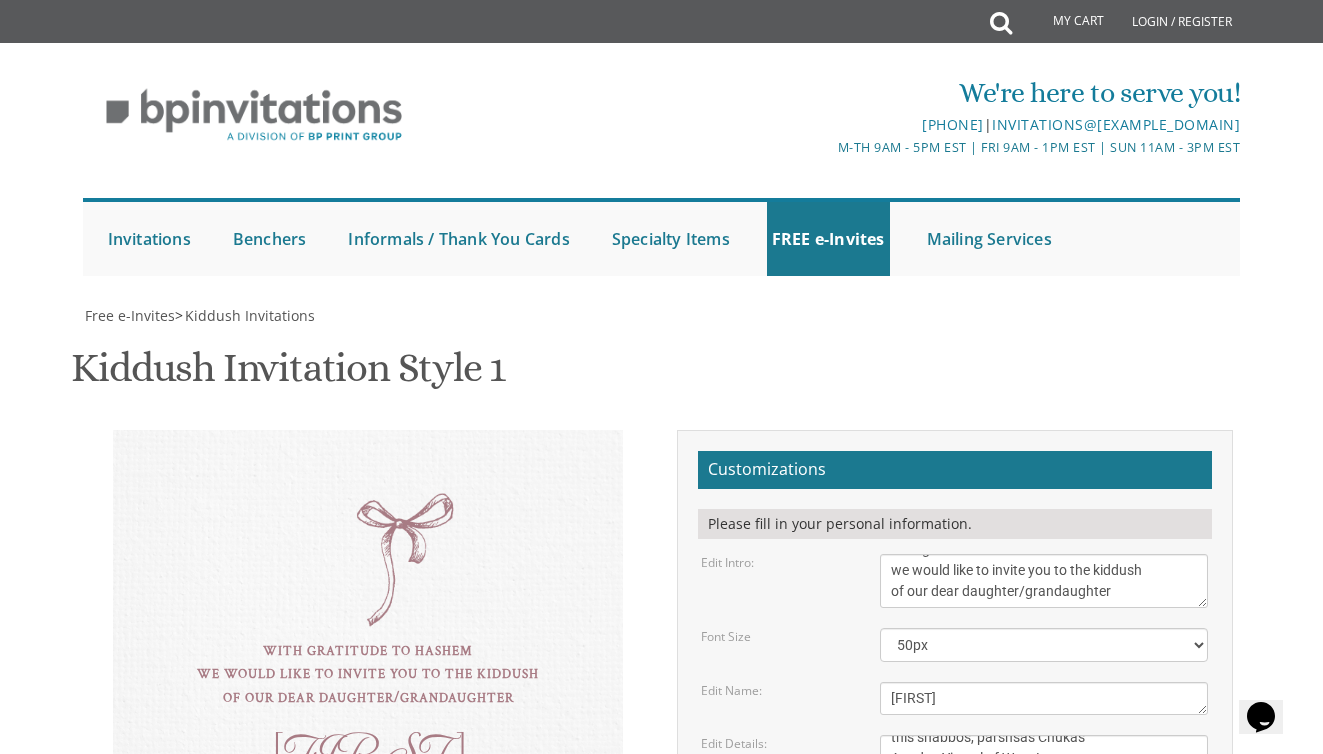 click on "Email Address*" at bounding box center [955, 950] 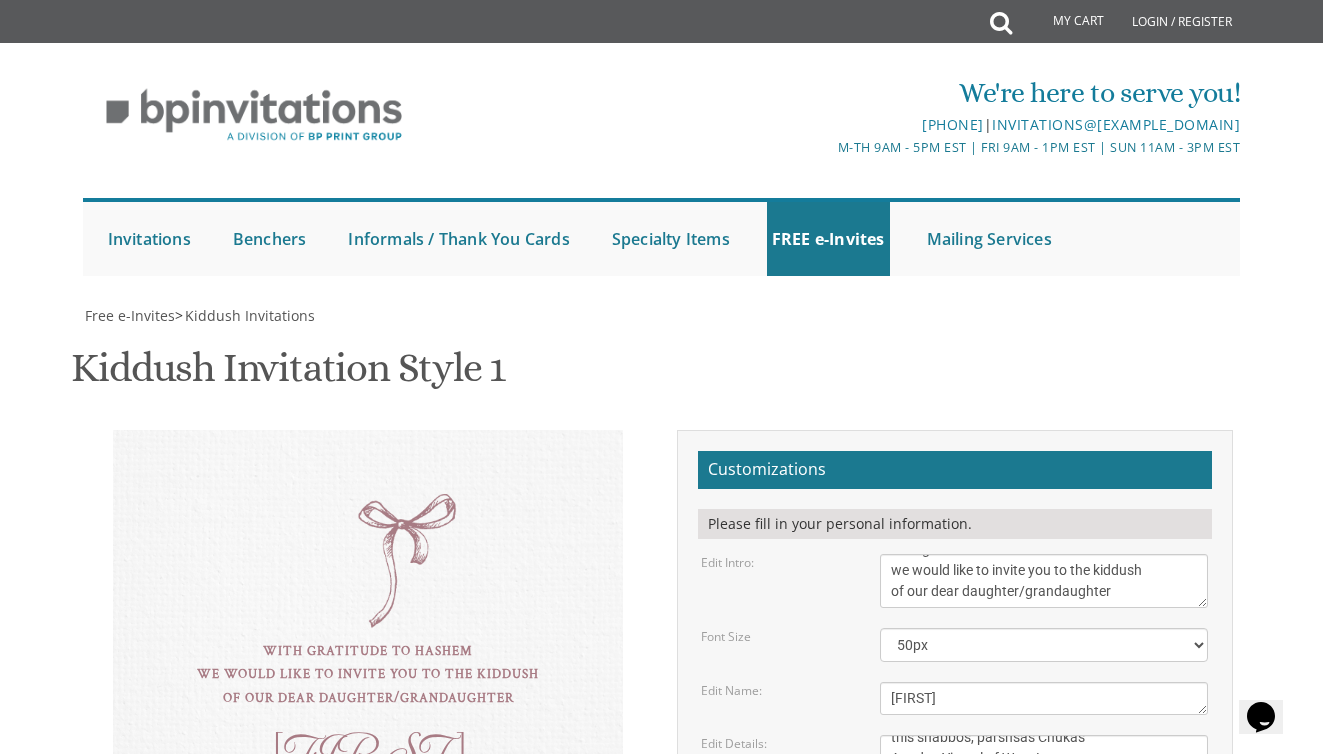 click on "this shabbos, parshsas balak
[NUMBER] [STREET], [CITY], [STATE]" at bounding box center [1044, 581] 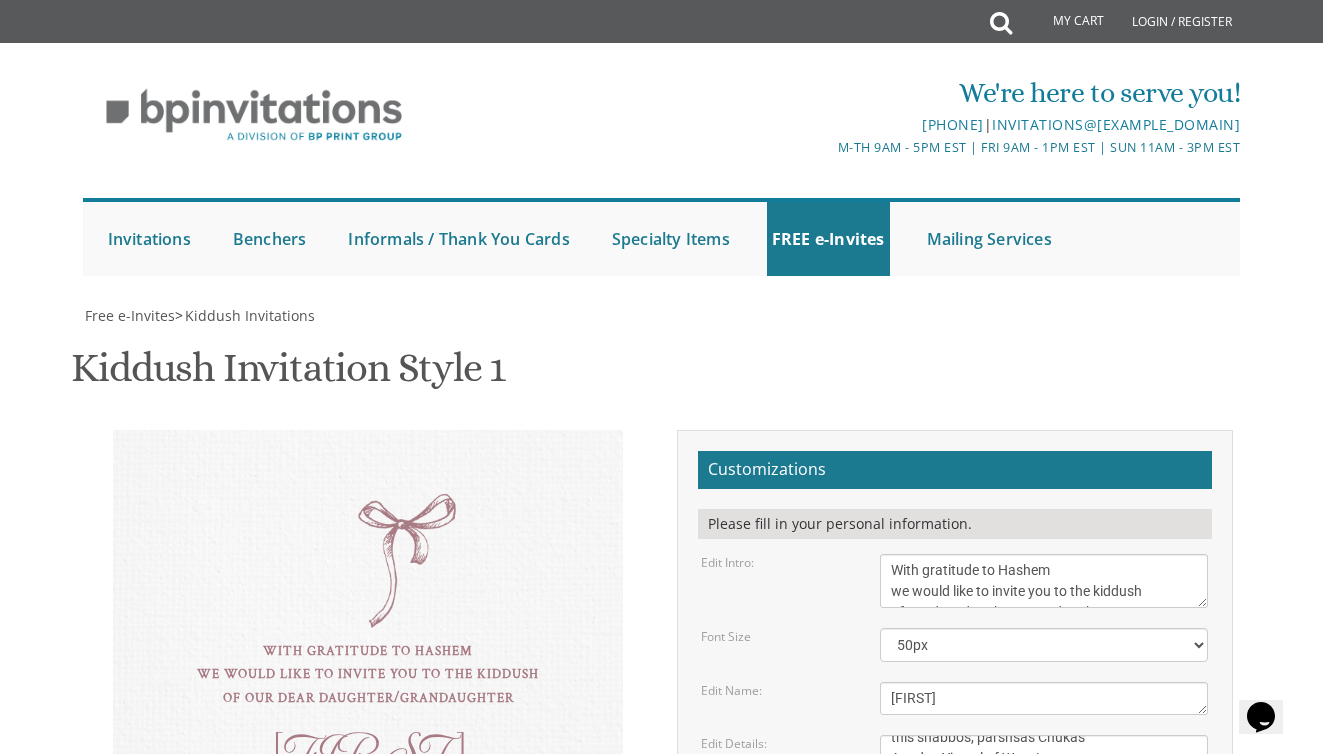 click on "we would like to invite you to the kiddush
of our dear daughter/grandaughter" at bounding box center (1044, 581) 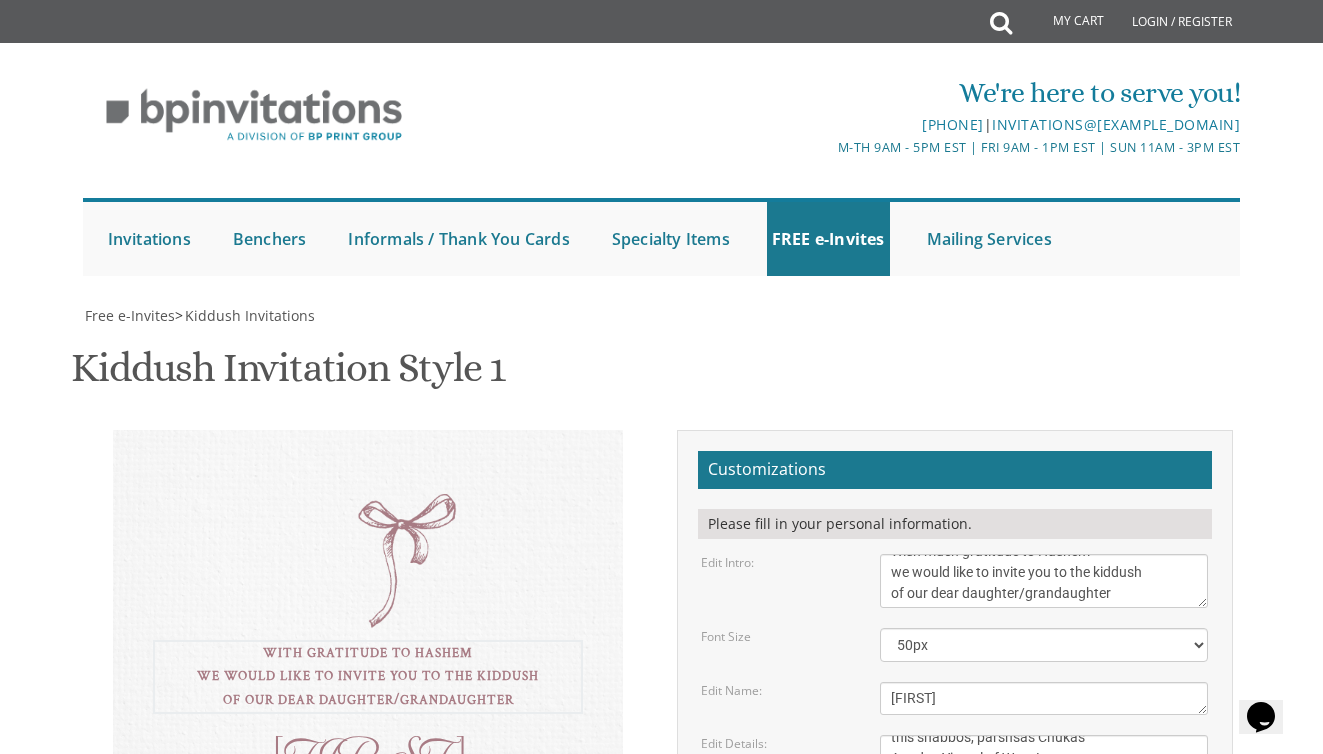 scroll, scrollTop: 21, scrollLeft: 0, axis: vertical 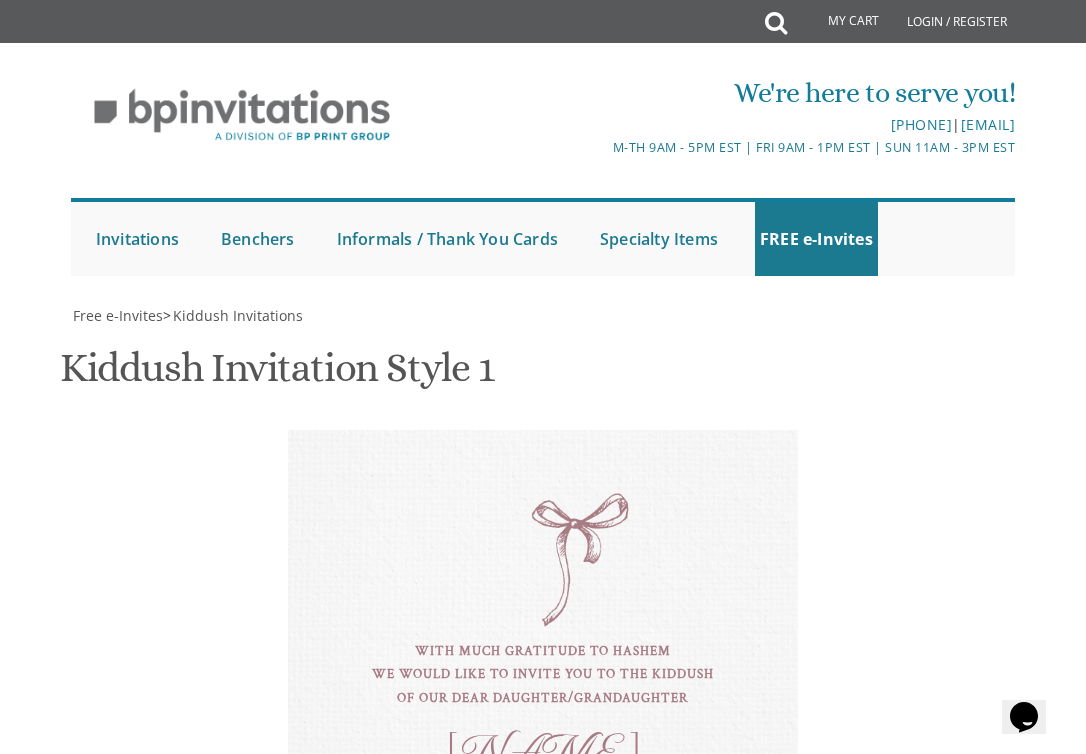 click on "Wish much gratitude to Hashem
we would like to invite you to the kiddush
of our dear daughter/grandaughter
Nechama
this shabbos, parshsas Chukas
Agudas Yisroel of West Lawrence
631 Lanette Avenue, Far Rockaway NY
Dovid & Avigail Bienstock
Shimshon & Sara Lea Bienstock
Michael & Rivka Spiegel" at bounding box center [543, 722] 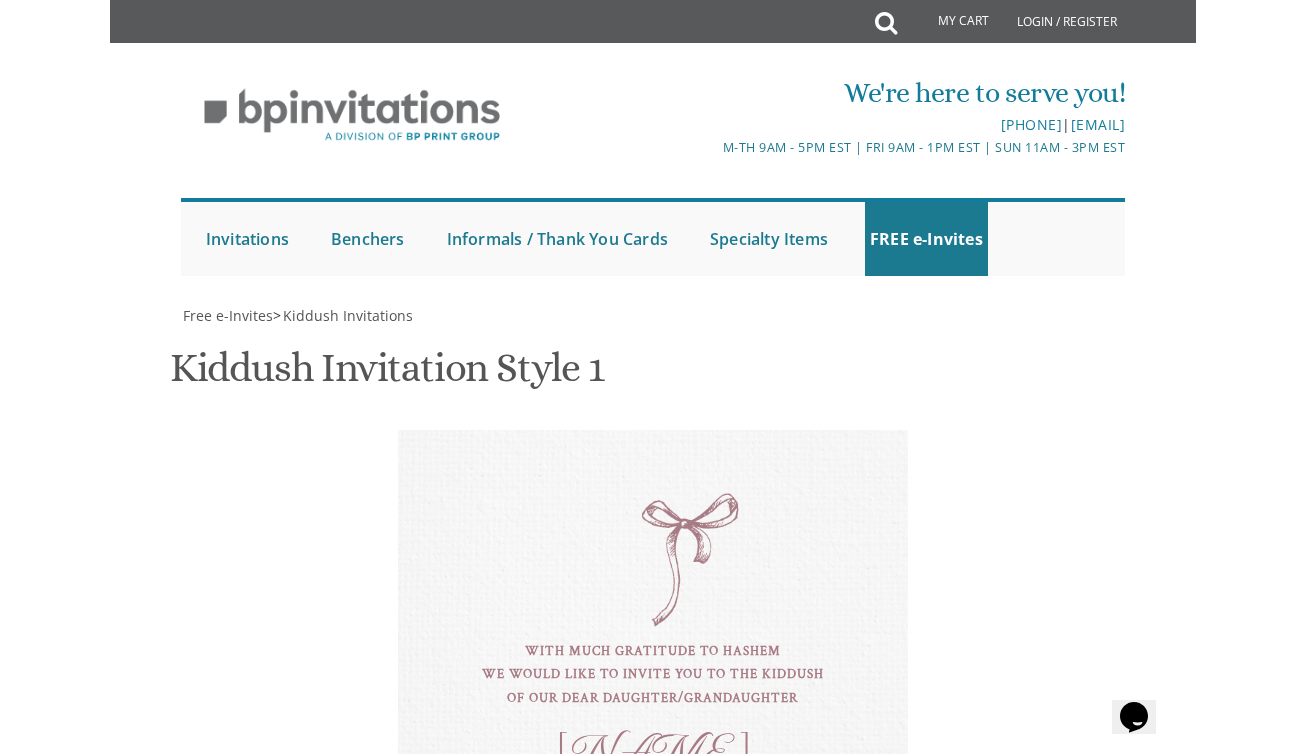 scroll, scrollTop: 361, scrollLeft: 0, axis: vertical 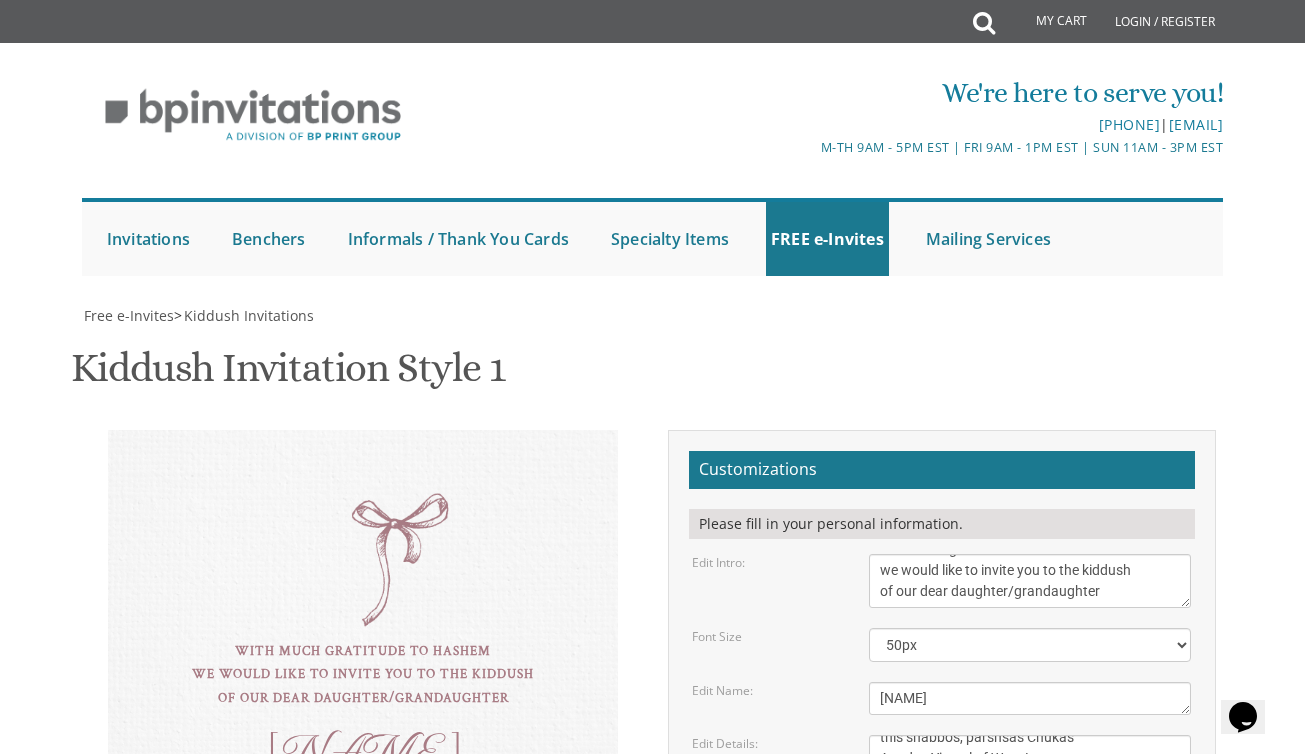 click on "[EMAIL]" at bounding box center (942, 950) 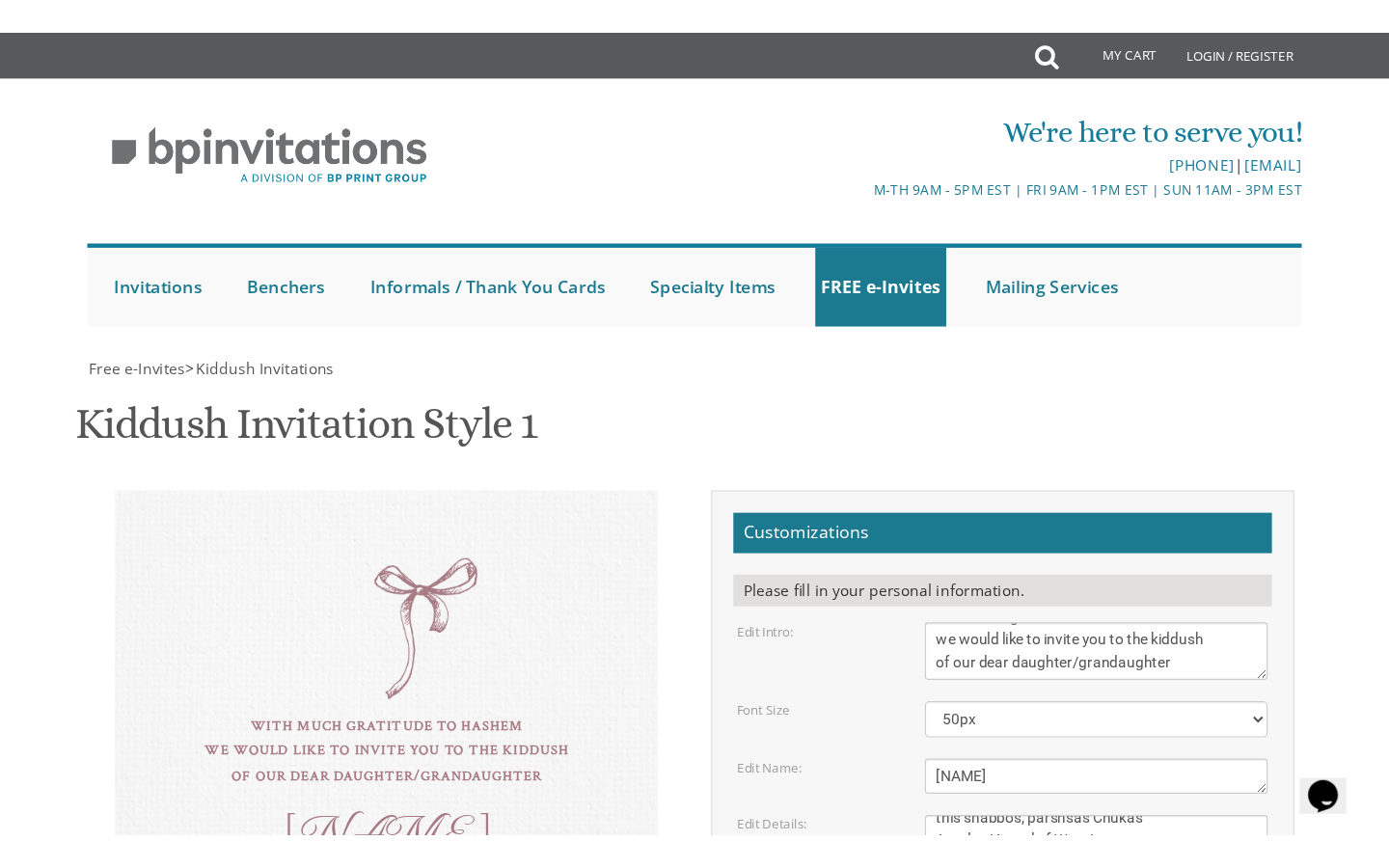 scroll, scrollTop: 306, scrollLeft: 0, axis: vertical 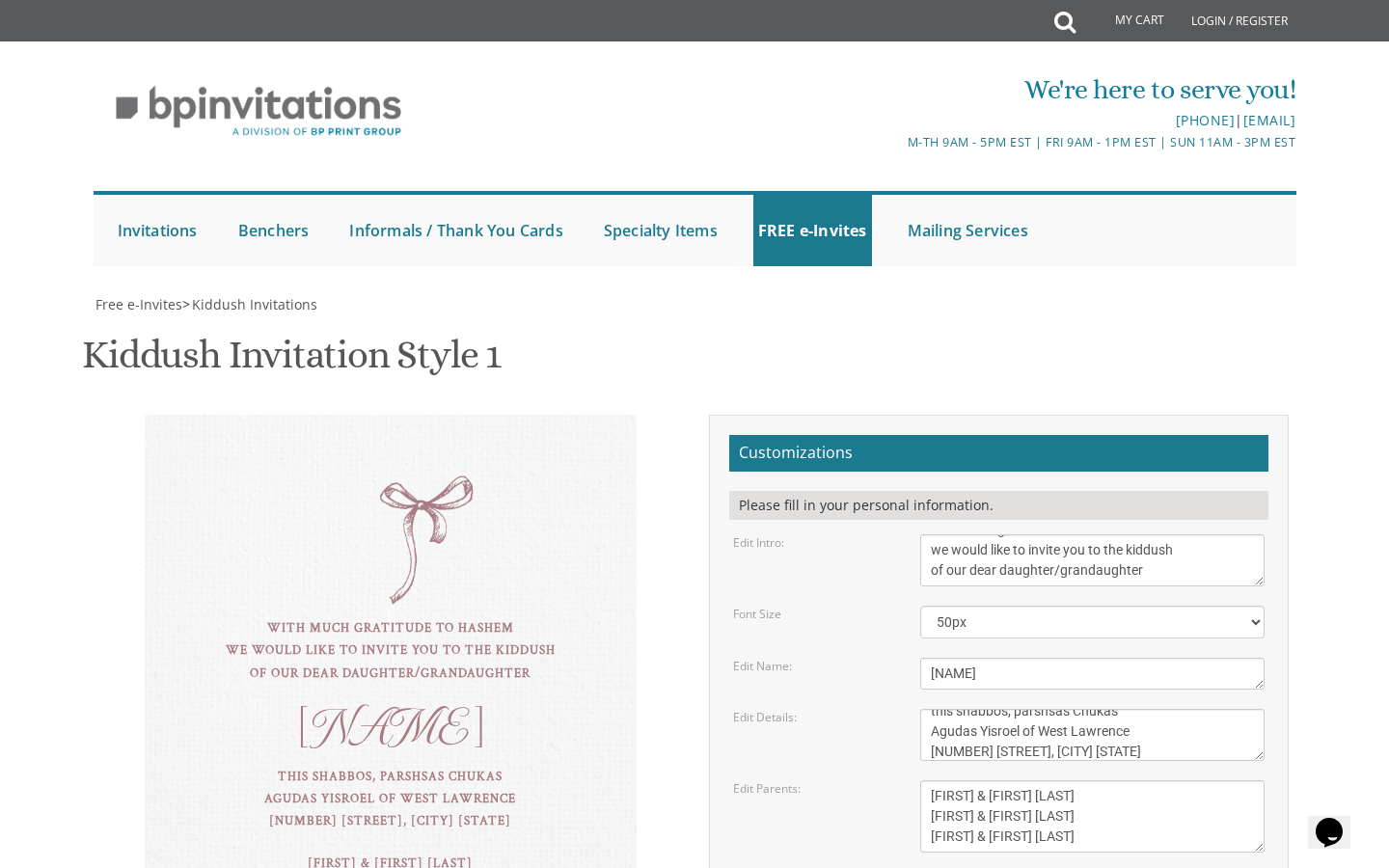 click on "Wish much gratitude to Hashem
we would like to invite you to the kiddush
of our dear daughter/grandaughter
Nechama
this shabbos, parshsas Chukas
Agudas Yisroel of West Lawrence
631 Lanette Avenue, Far Rockaway NY
Dovid & Avigail Bienstock
Shimshon & Sara Lea Bienstock
Michael & Rivka Spiegel" at bounding box center (390, 696) 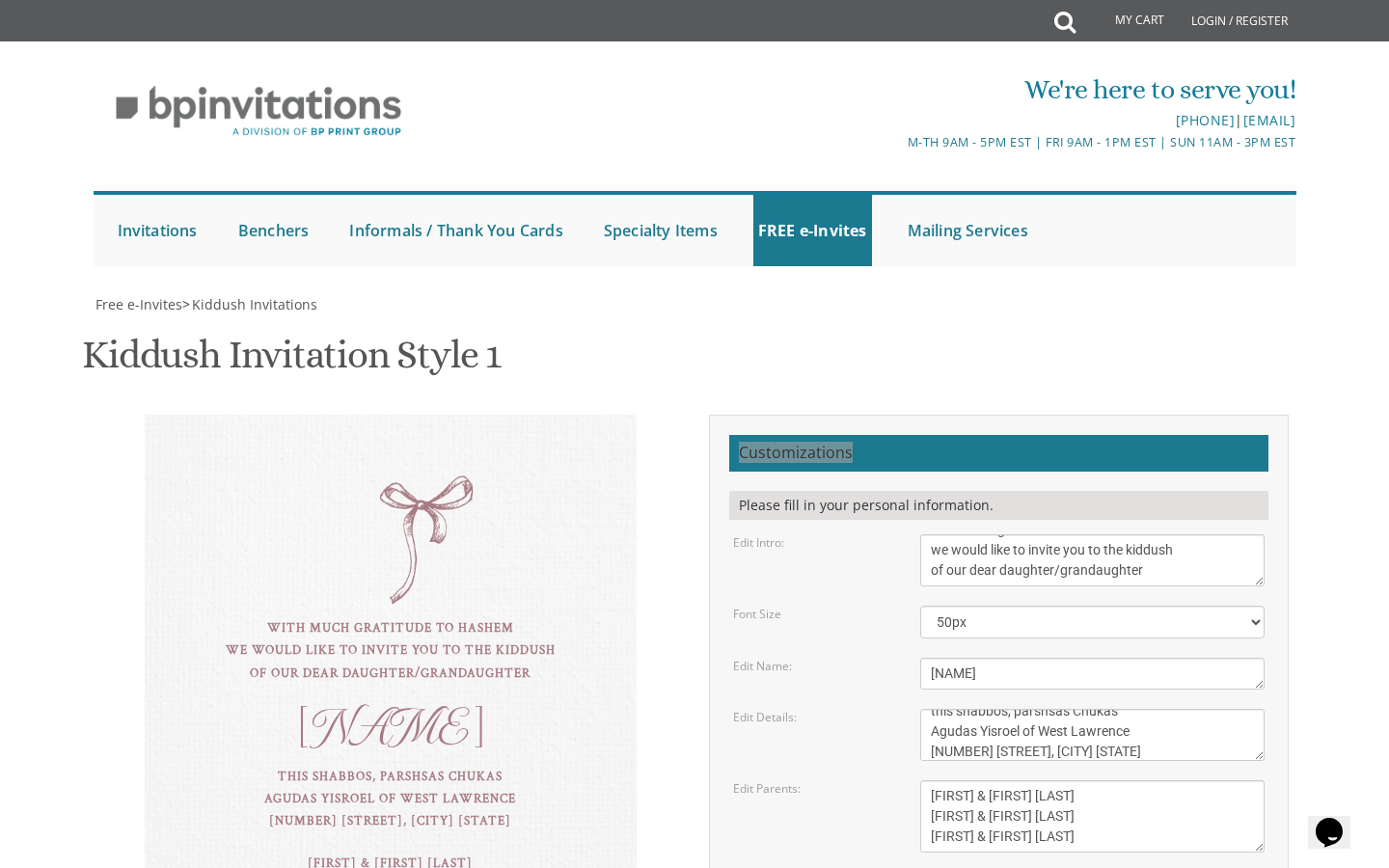 click on "Customizations
Please fill in your personal information.
Edit Intro:
we would like to invite you to the kiddush
of our dear daughter/grandaughter" at bounding box center [998, 736] 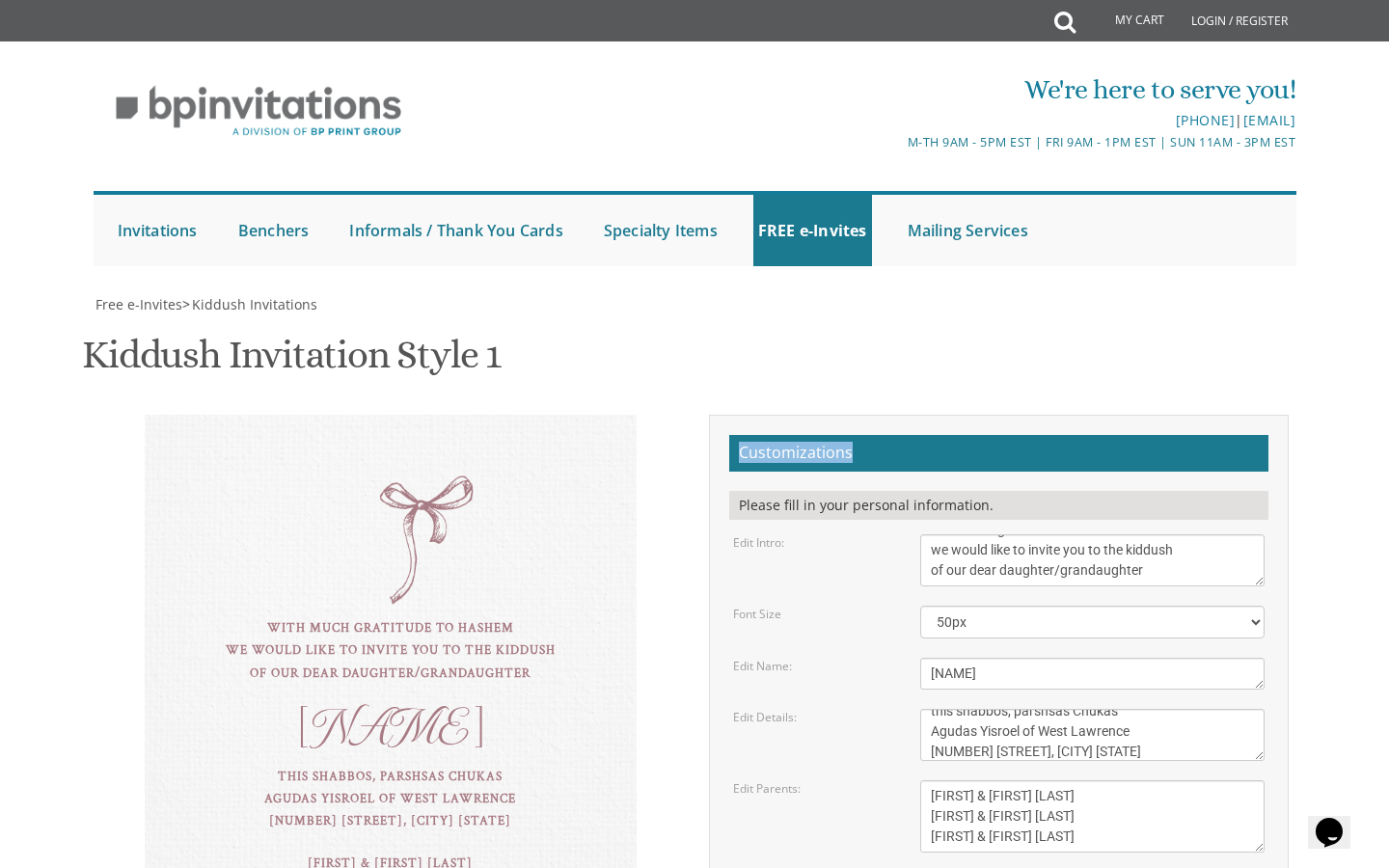 scroll, scrollTop: 0, scrollLeft: 0, axis: both 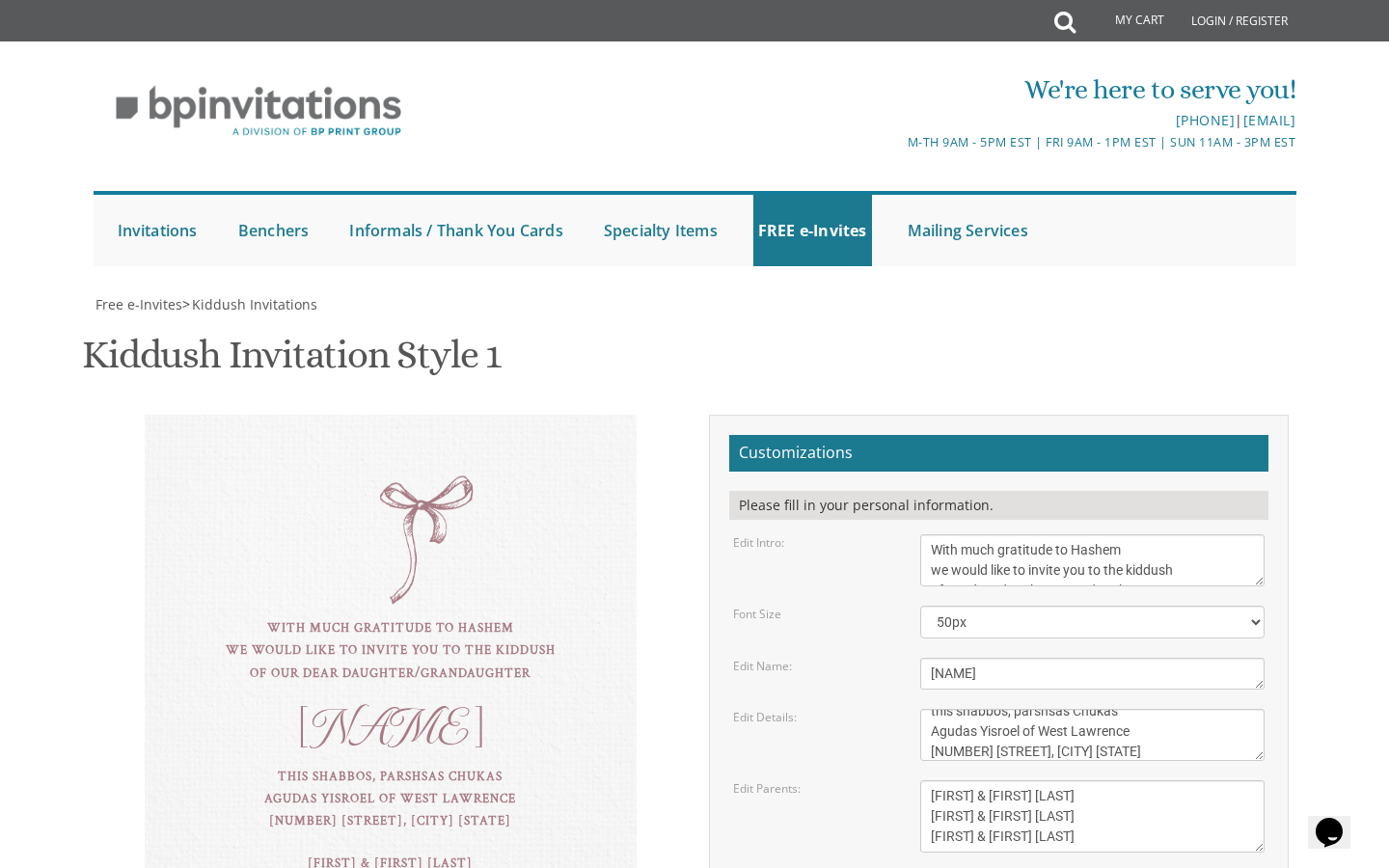 click on "we would like to invite you to the kiddush
of our dear daughter/grandaughter" at bounding box center [1093, 560] 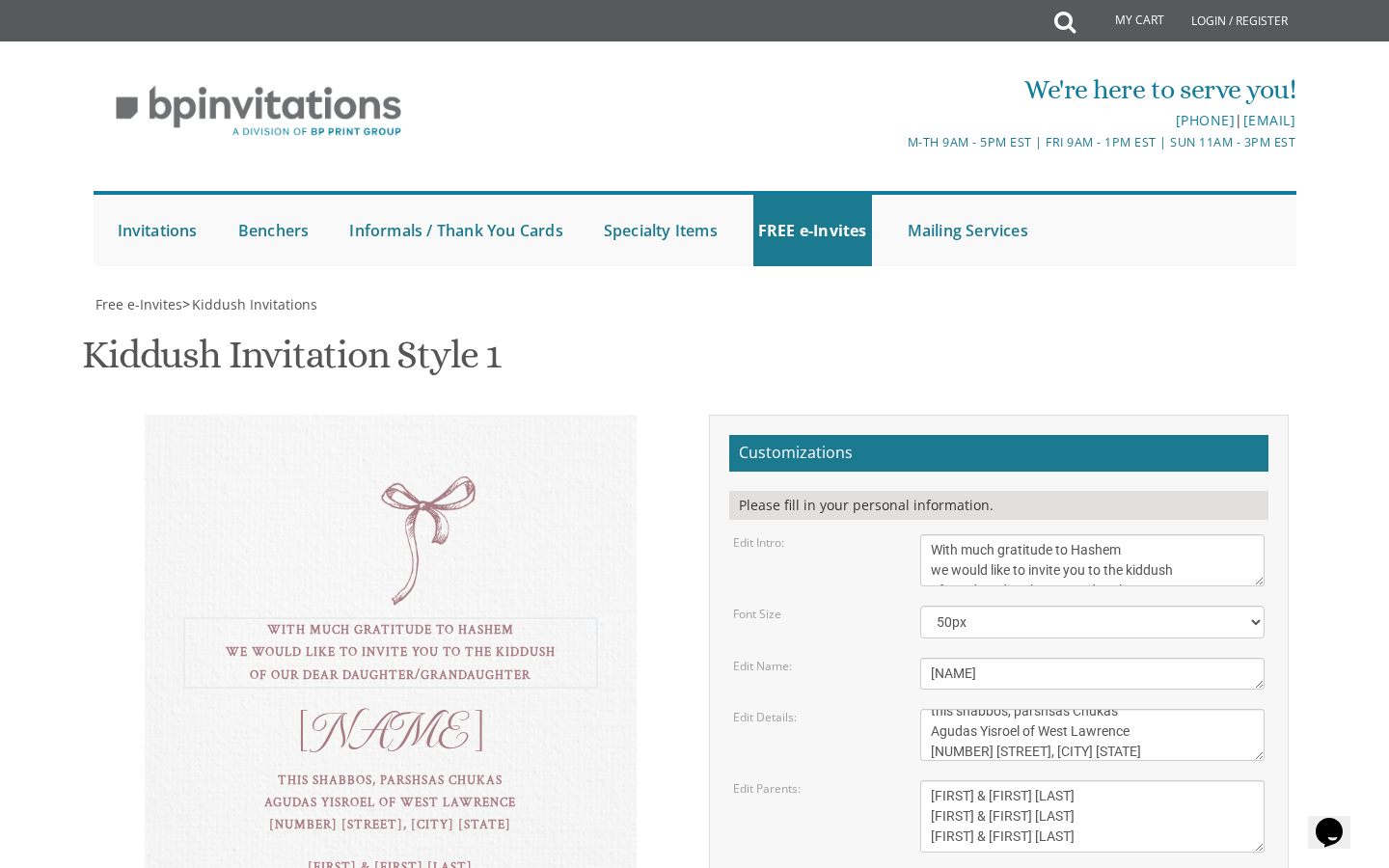 click on "we would like to invite you to the kiddush
of our dear daughter/grandaughter" at bounding box center (1093, 560) 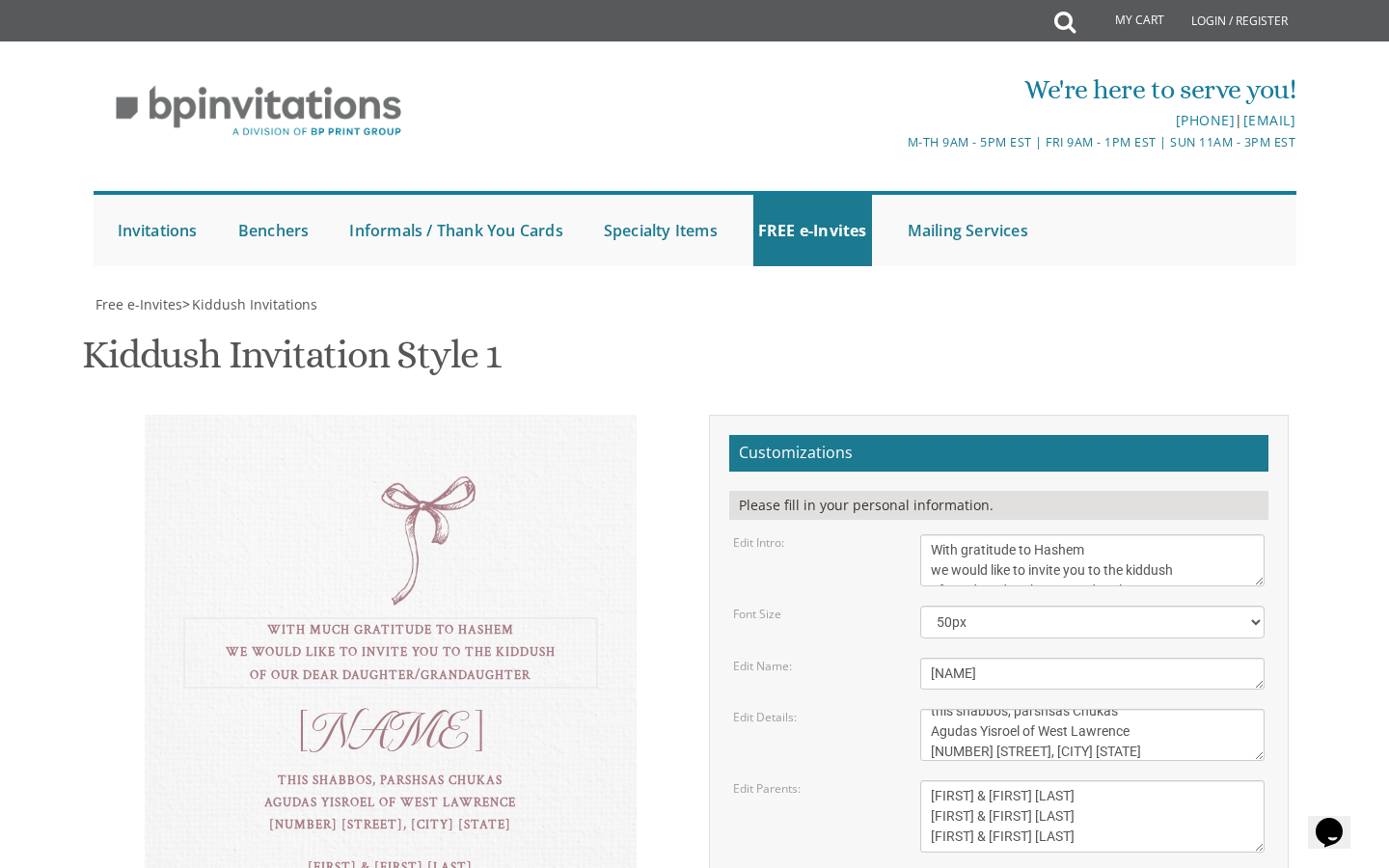 type on "With gratitude to Hashem
we would like to invite you to the kiddush
of our dear daughter/grandaughter" 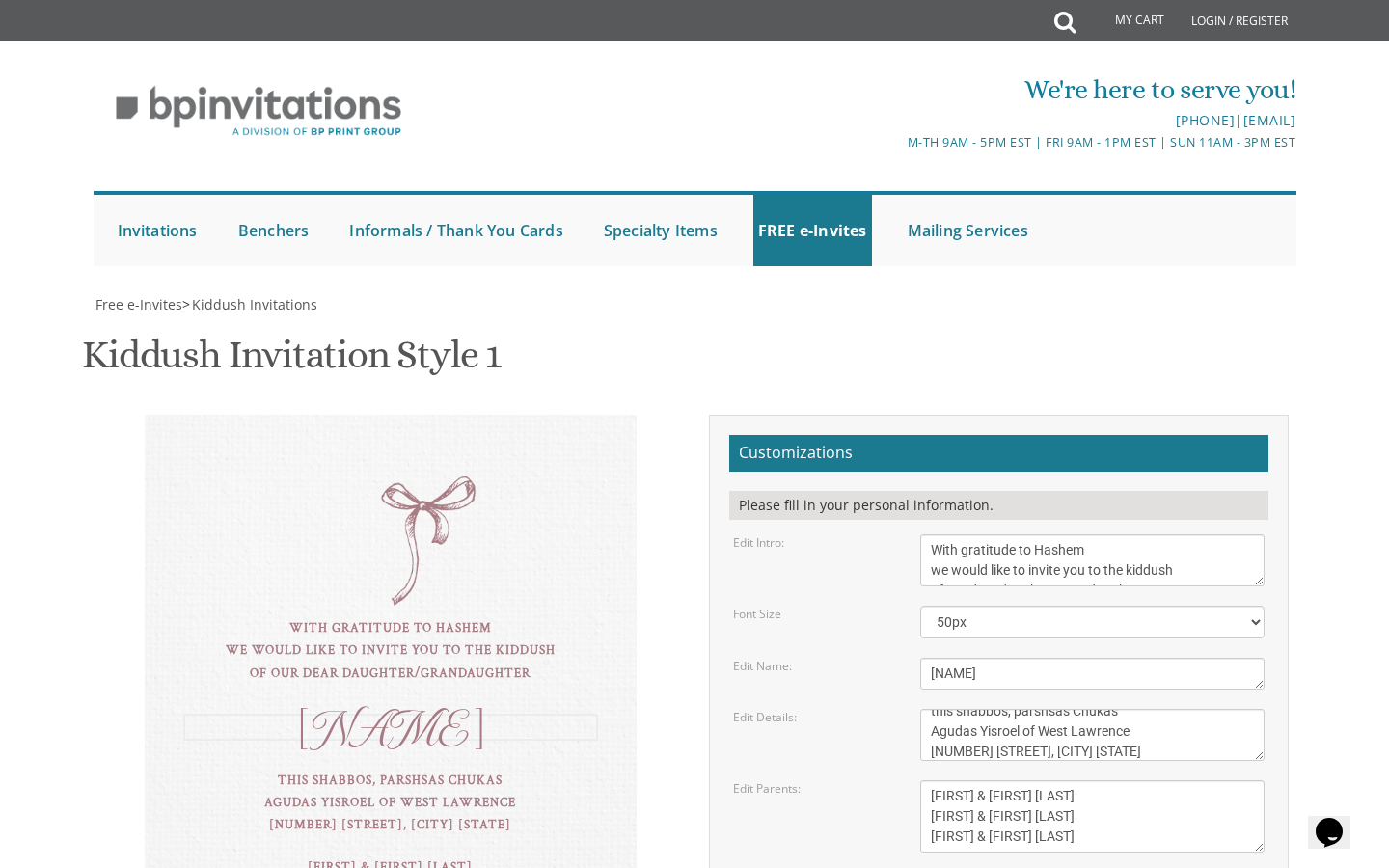 click on "Dassi" at bounding box center [1093, 560] 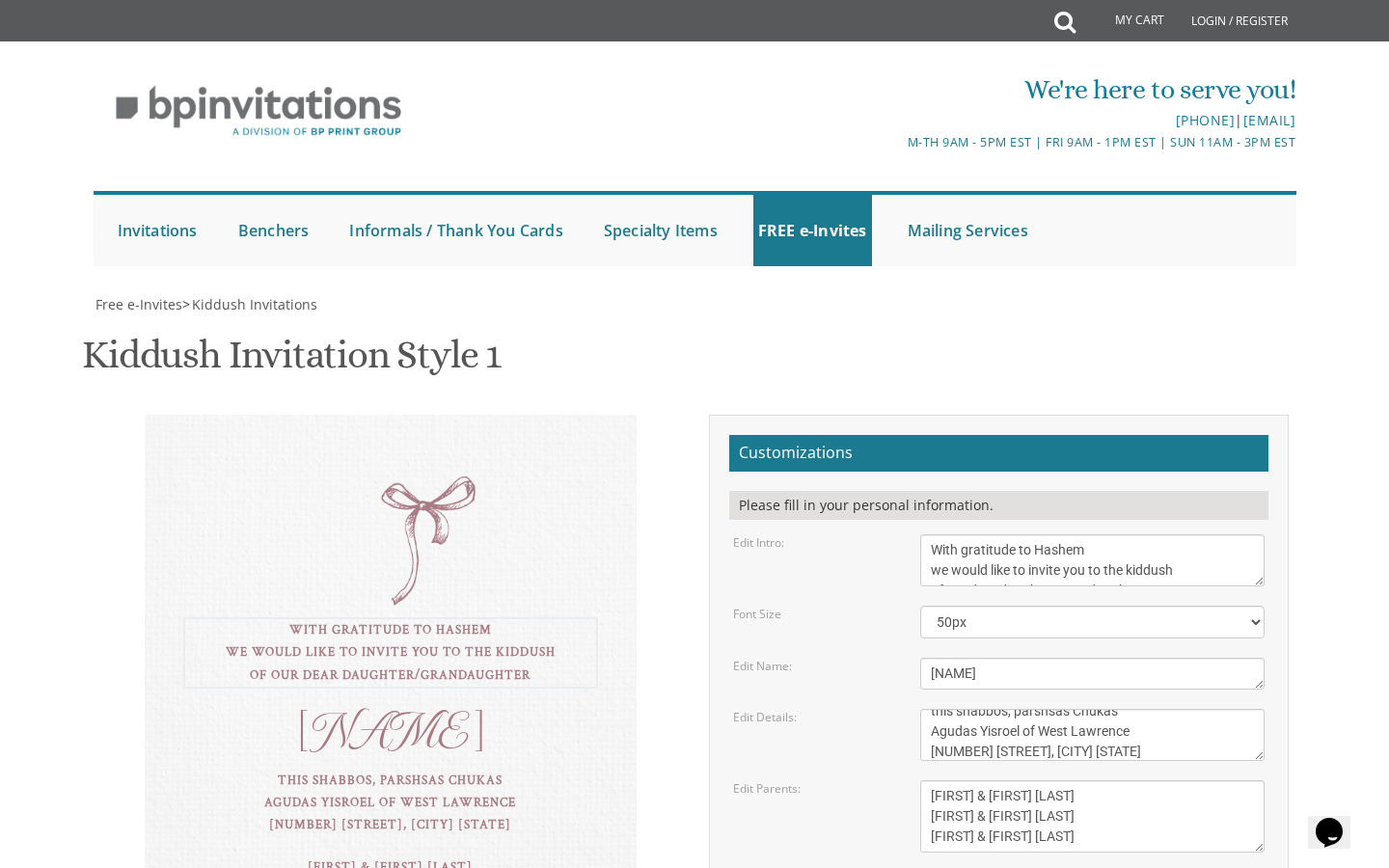 click on "we would like to invite you to the kiddush
of our dear daughter/grandaughter" at bounding box center (1093, 560) 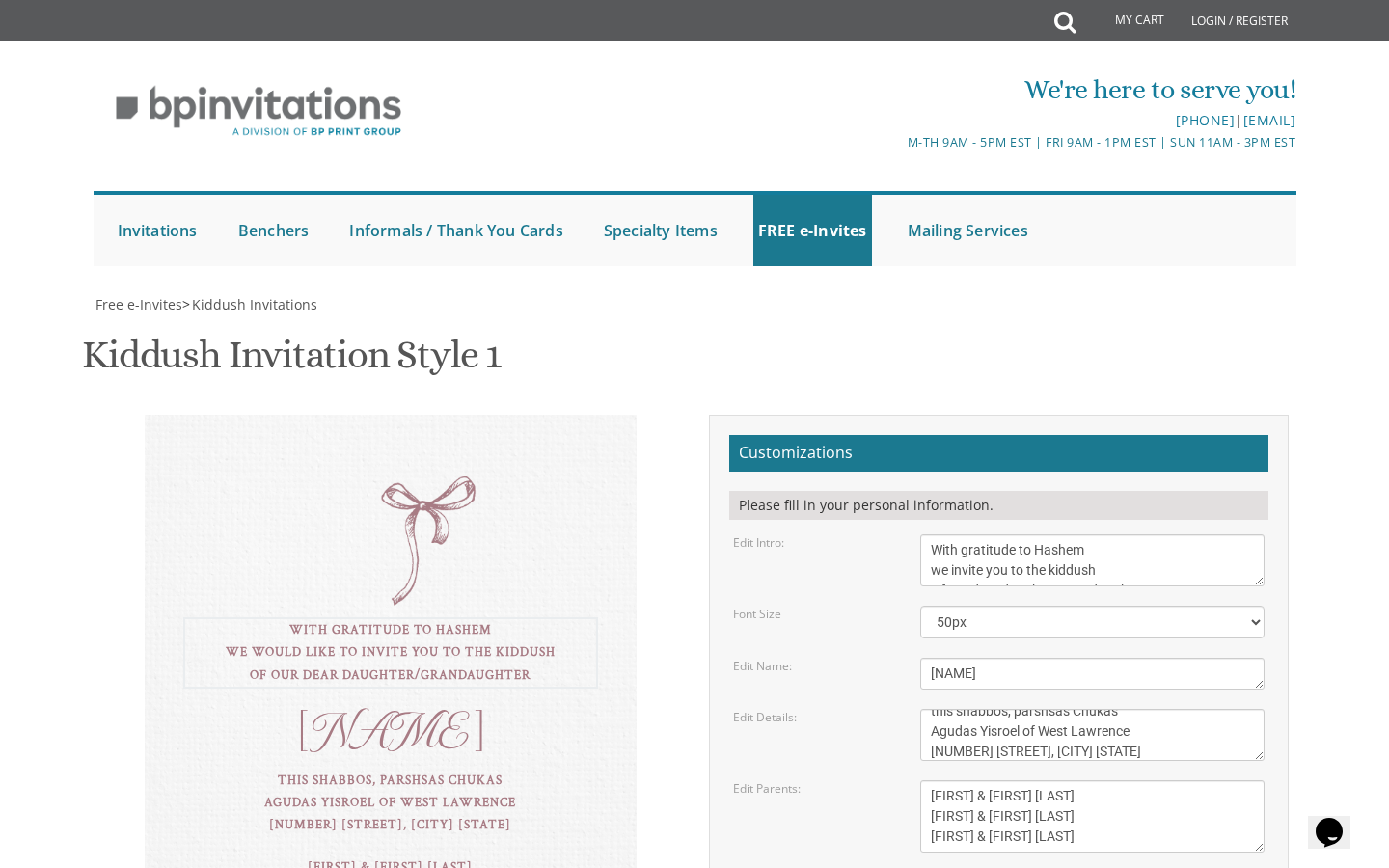 scroll, scrollTop: 9, scrollLeft: 0, axis: vertical 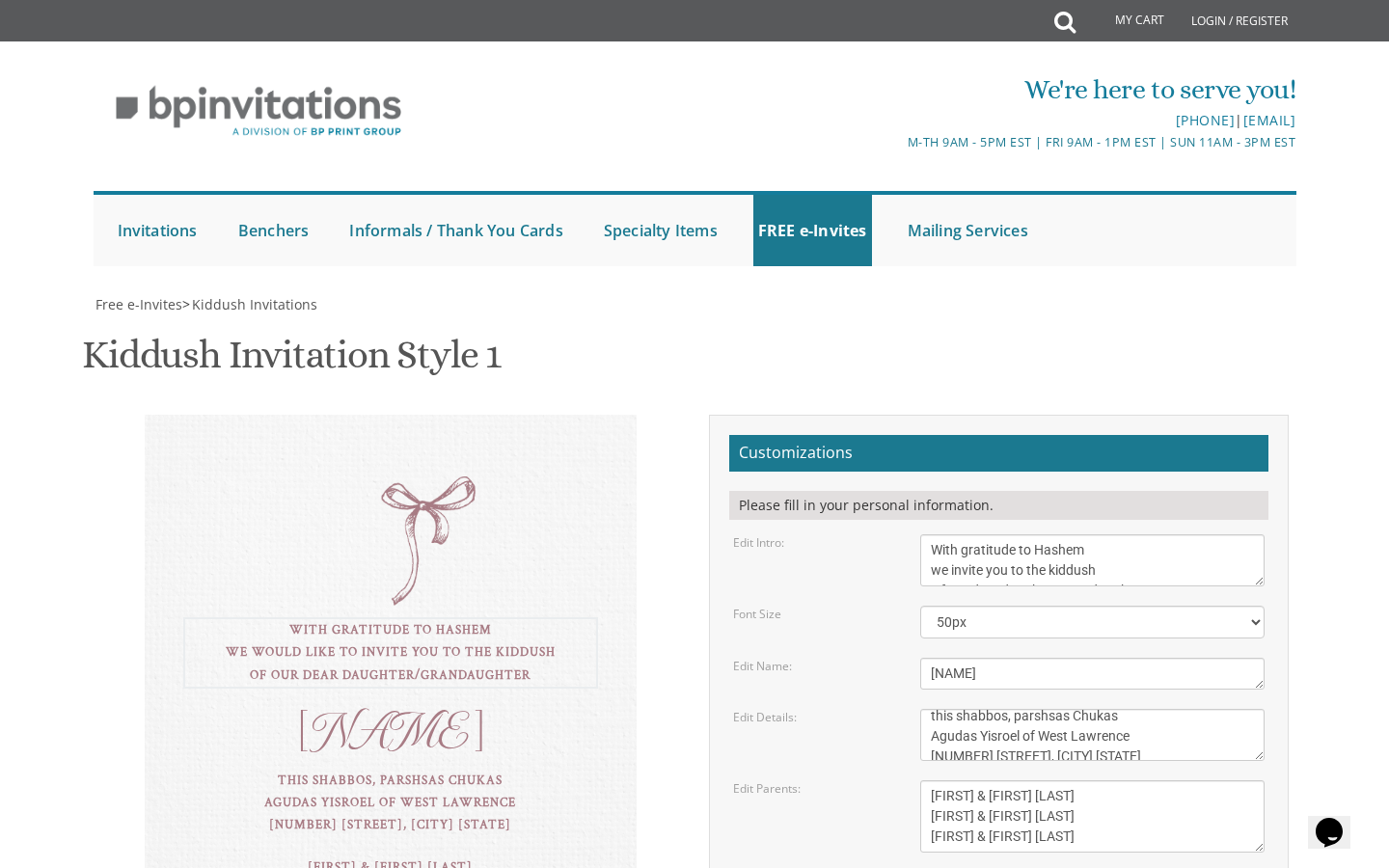 type on "With gratitude to Hashem
we invite you to the kiddush
of our dear daughter/grandaughter" 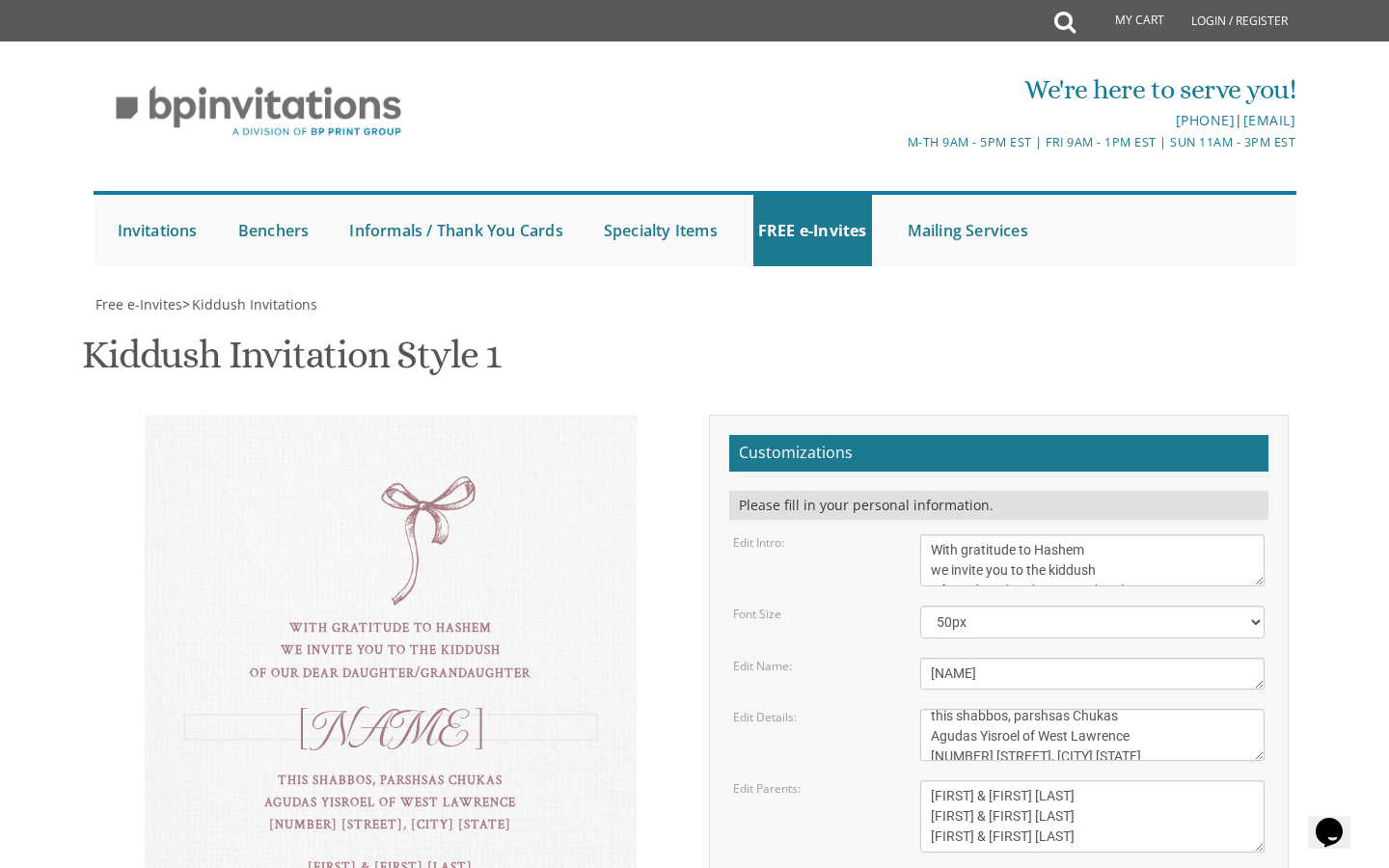 click on "Dassi" at bounding box center [1093, 560] 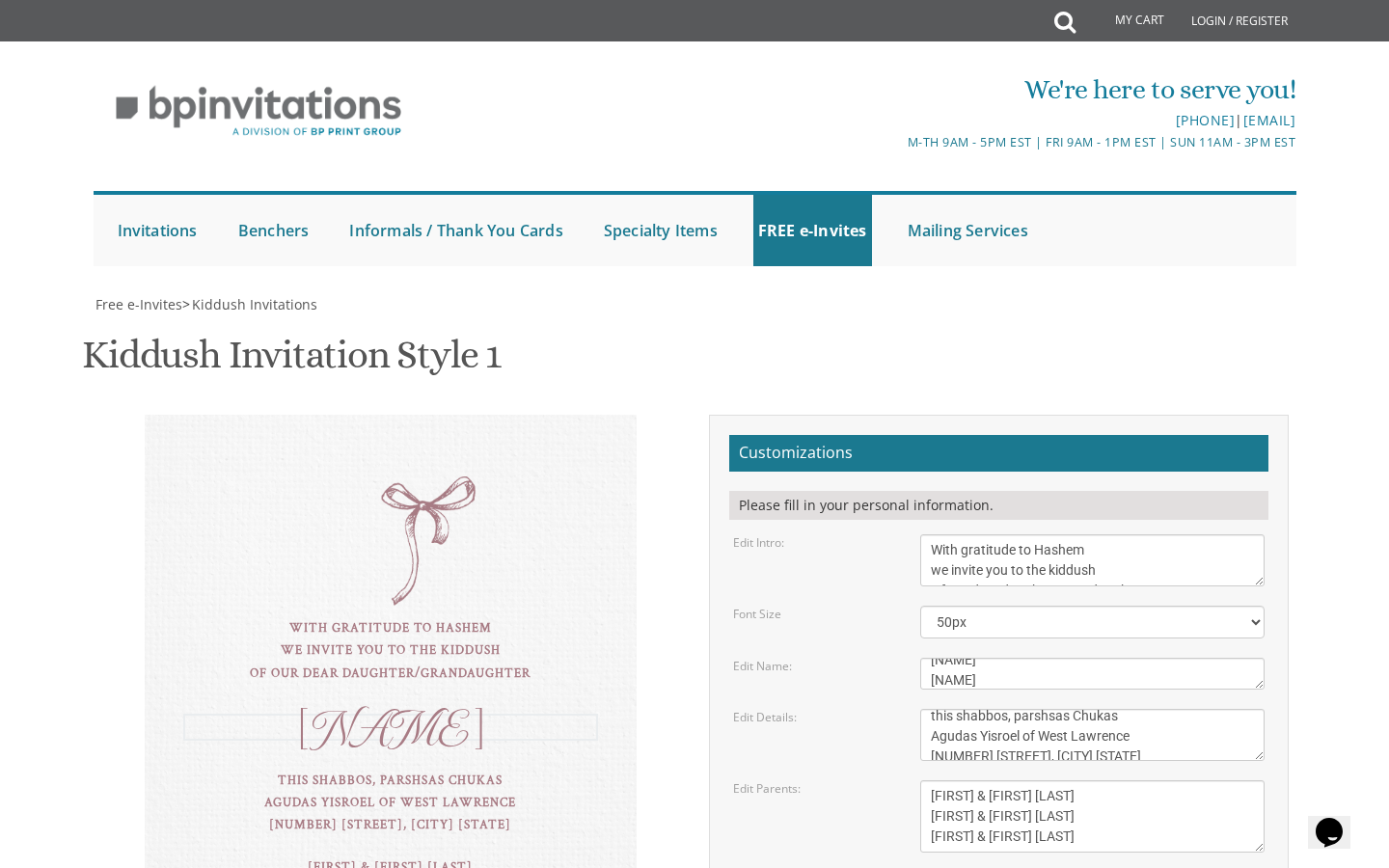 click on "Customizations
Please fill in your personal information.
Edit Intro:
we would like to invite you to the kiddush
Of our dear daughter/grandaughter
Font Size 40px" at bounding box center (998, 729) 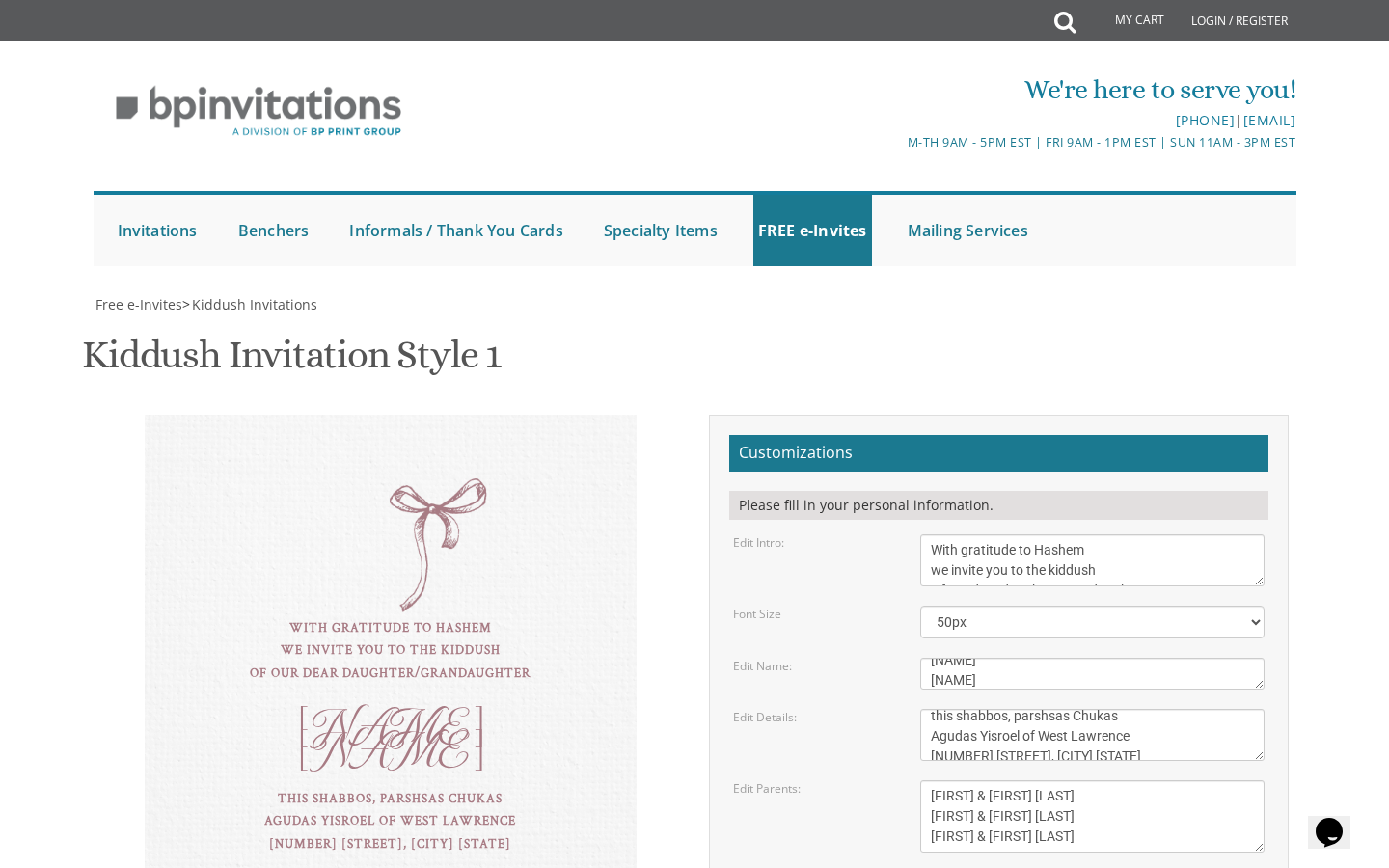 click on "Nechama
נחמה בתיה" at bounding box center (391, 736) 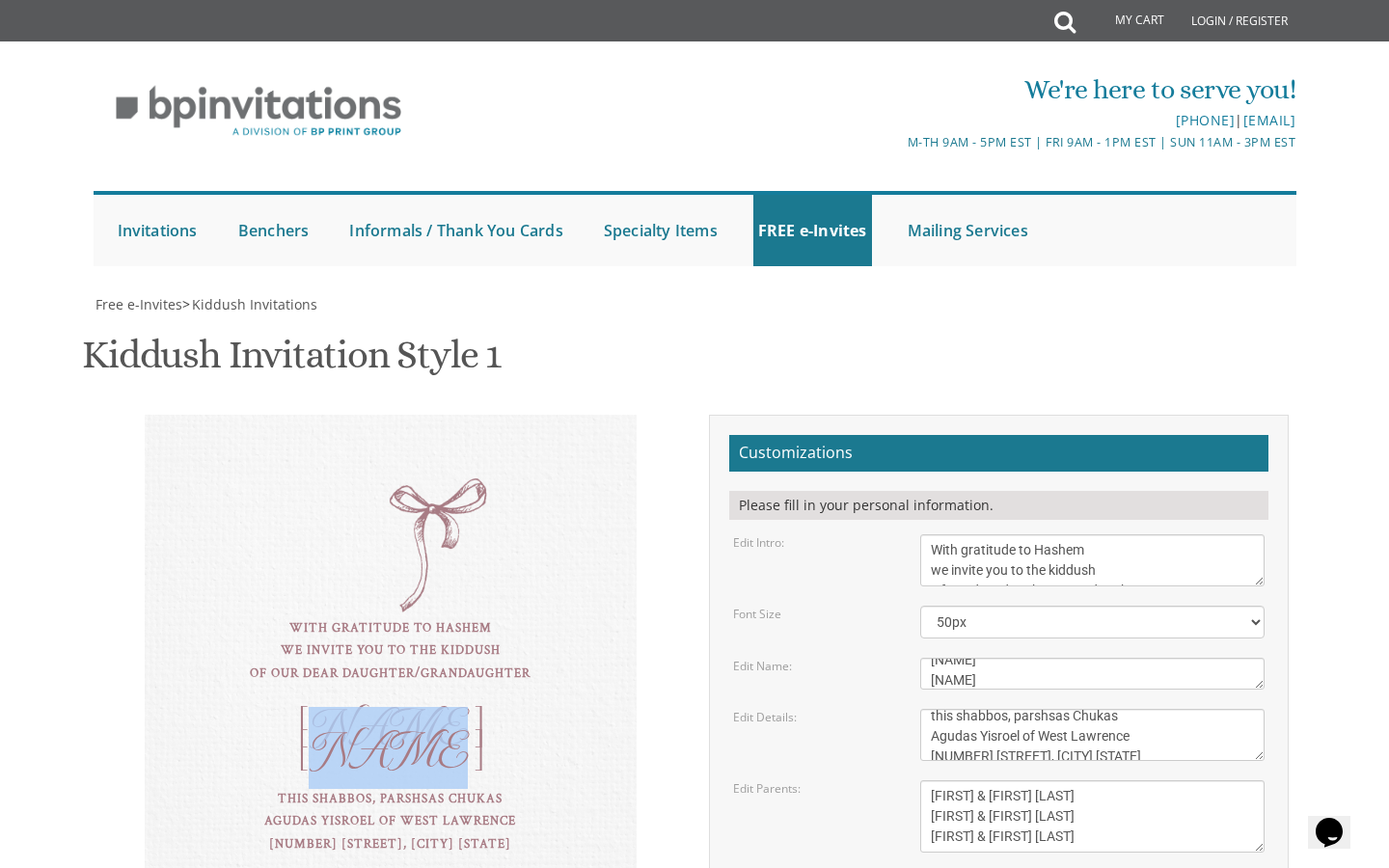 click on "Nechama
נחמה בתיה" at bounding box center [391, 736] 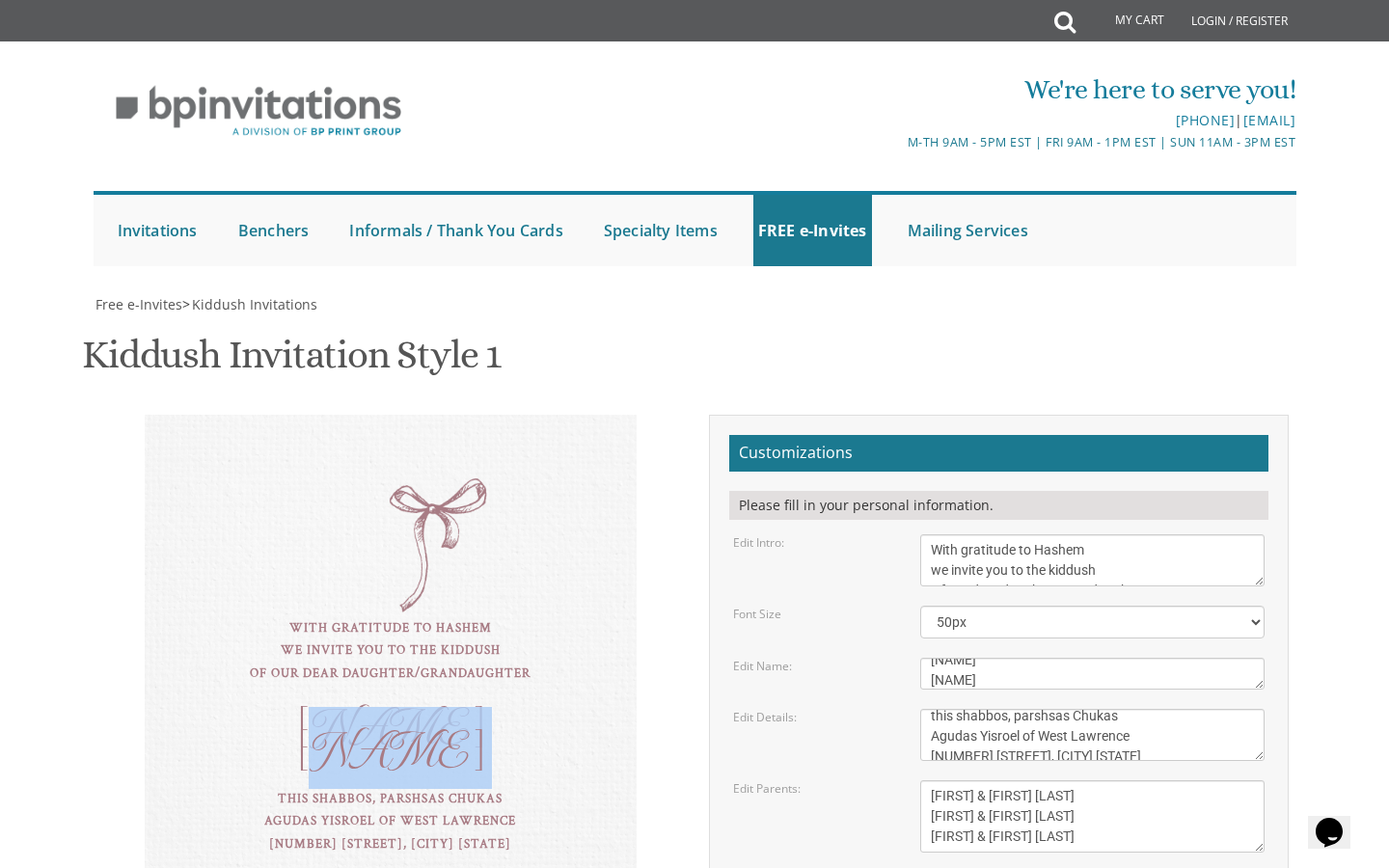 click on "Nechama
נחמה בתיה" at bounding box center (391, 736) 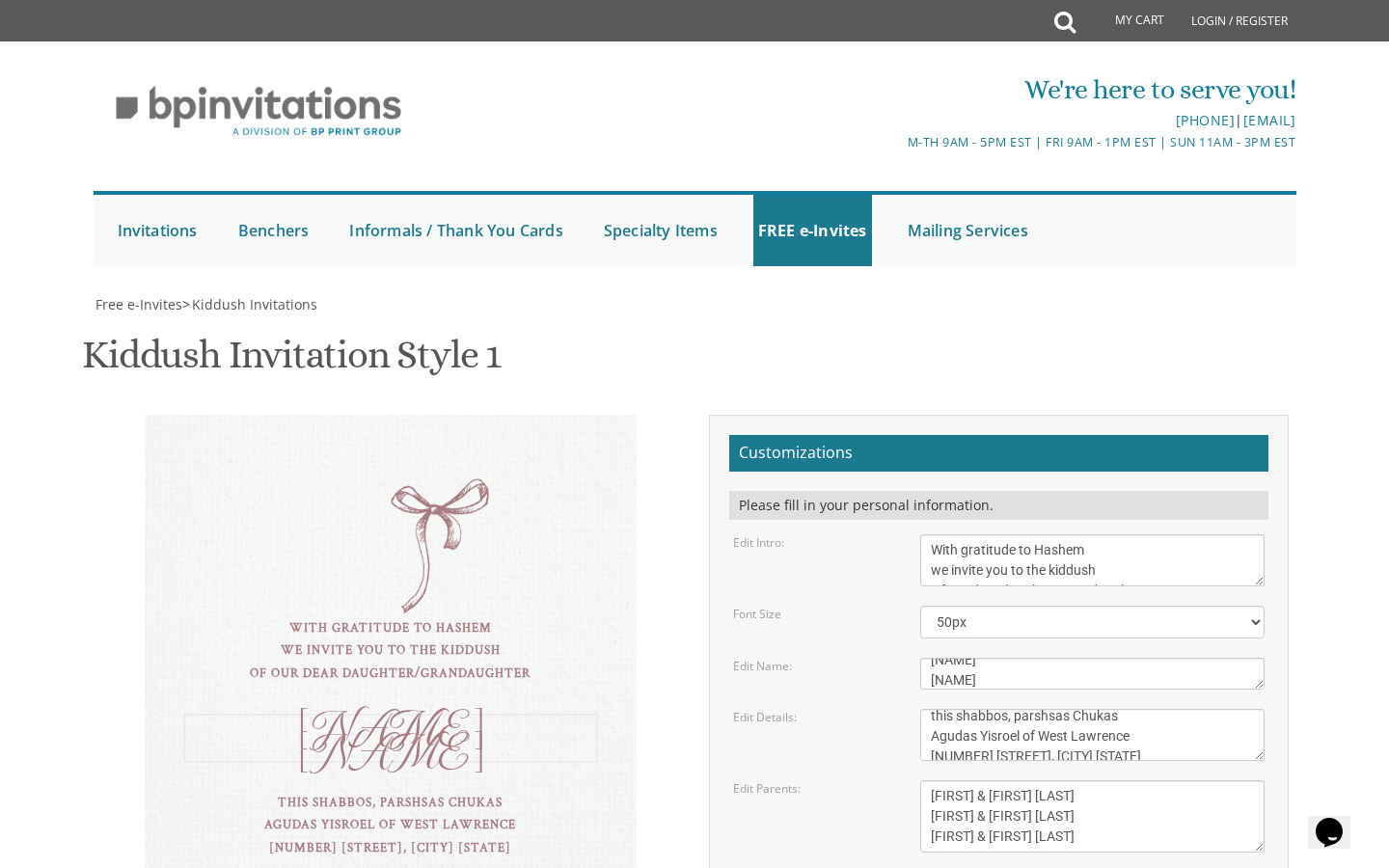 click on "Dassi" at bounding box center [1093, 560] 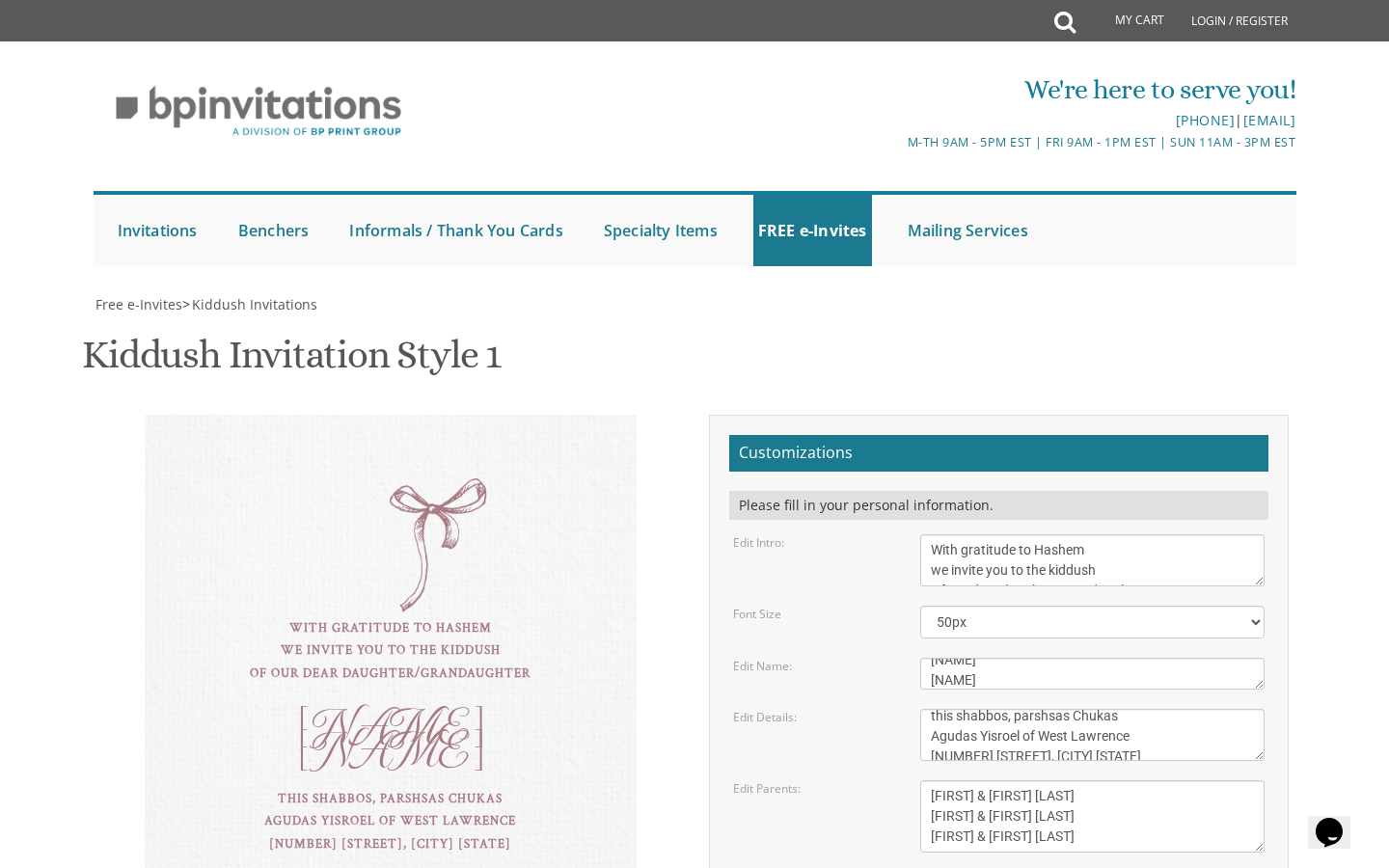 drag, startPoint x: 534, startPoint y: 442, endPoint x: 533, endPoint y: 468, distance: 26.019224 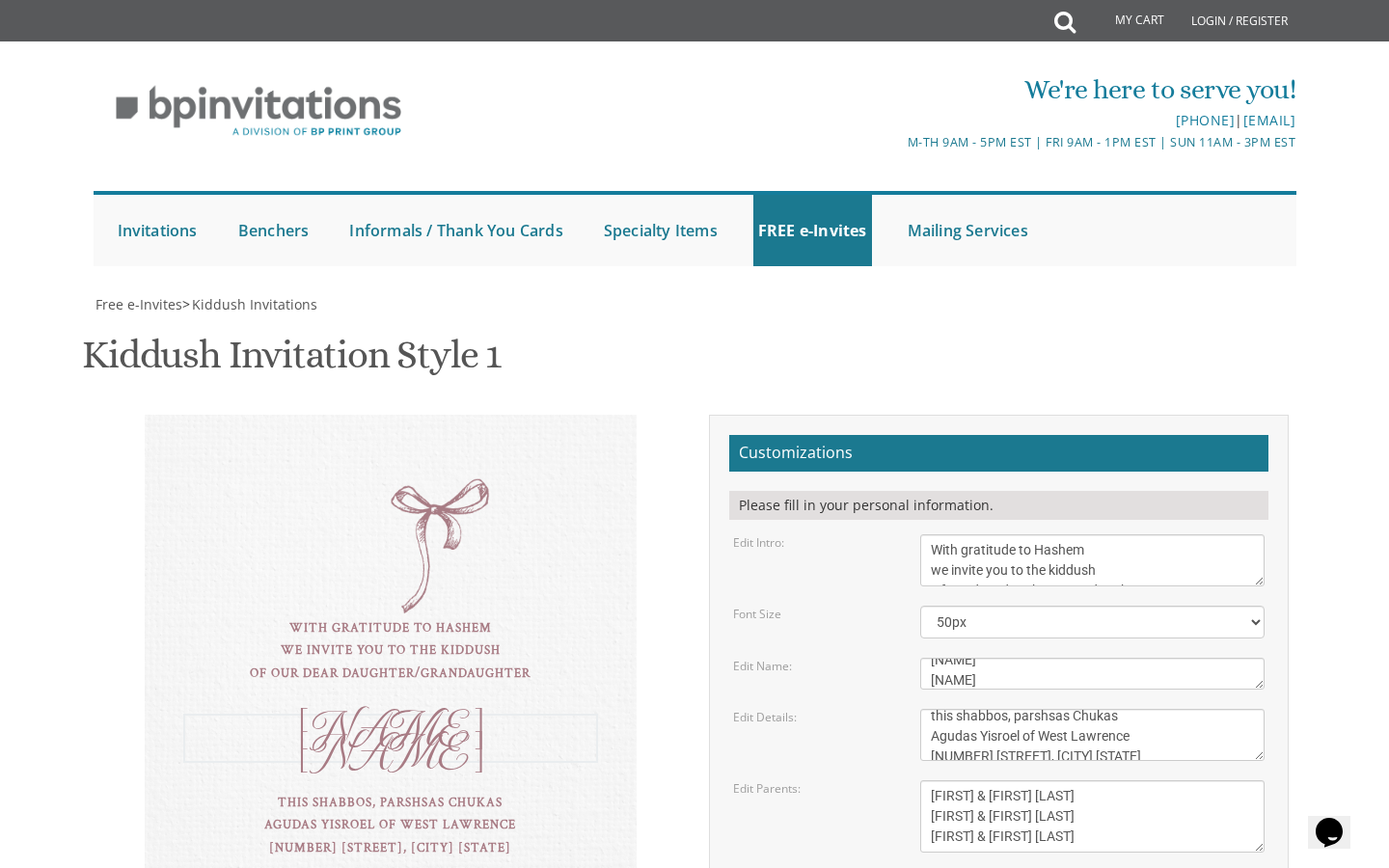 click on "Dassi" at bounding box center [1093, 560] 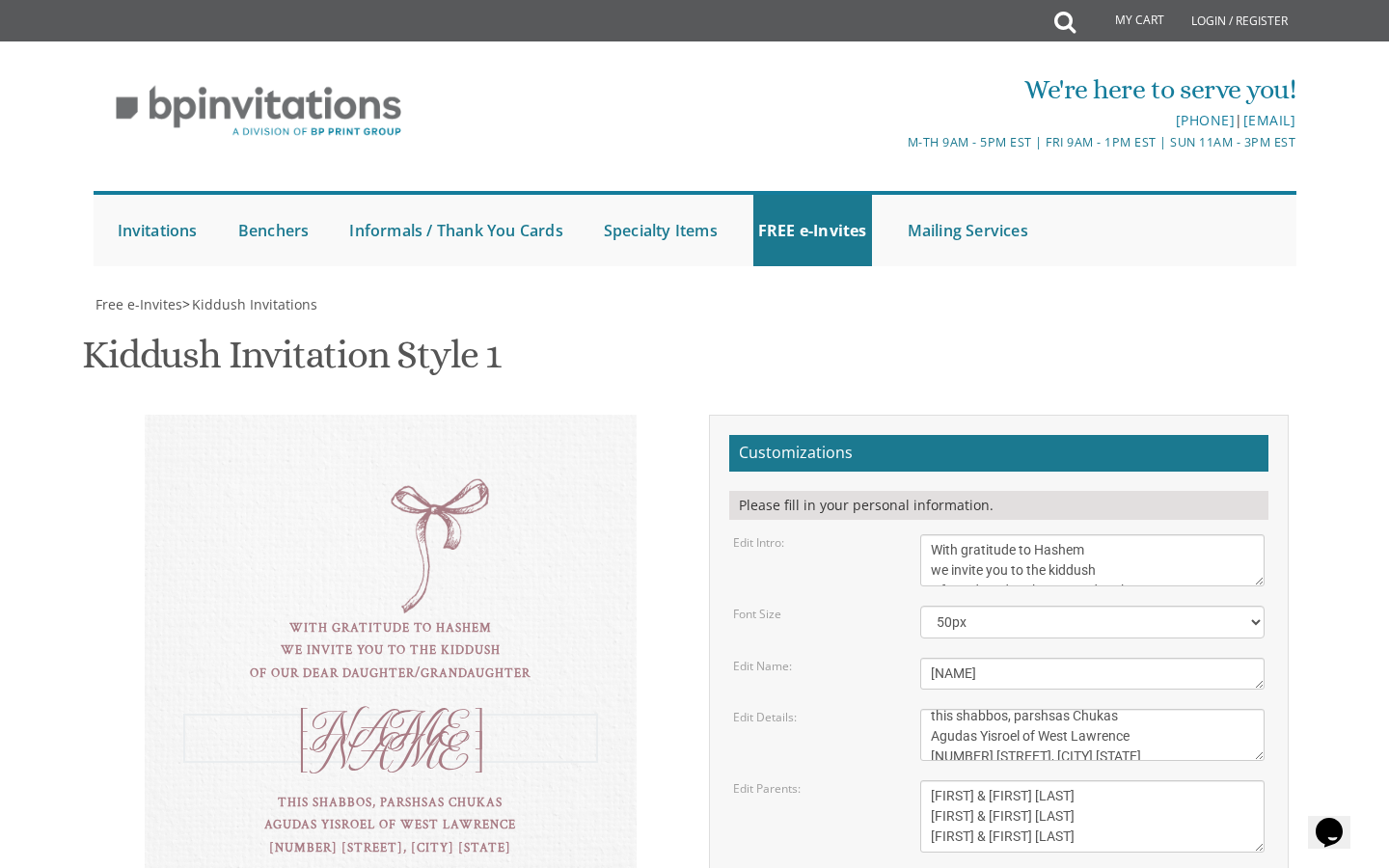 scroll, scrollTop: 0, scrollLeft: 0, axis: both 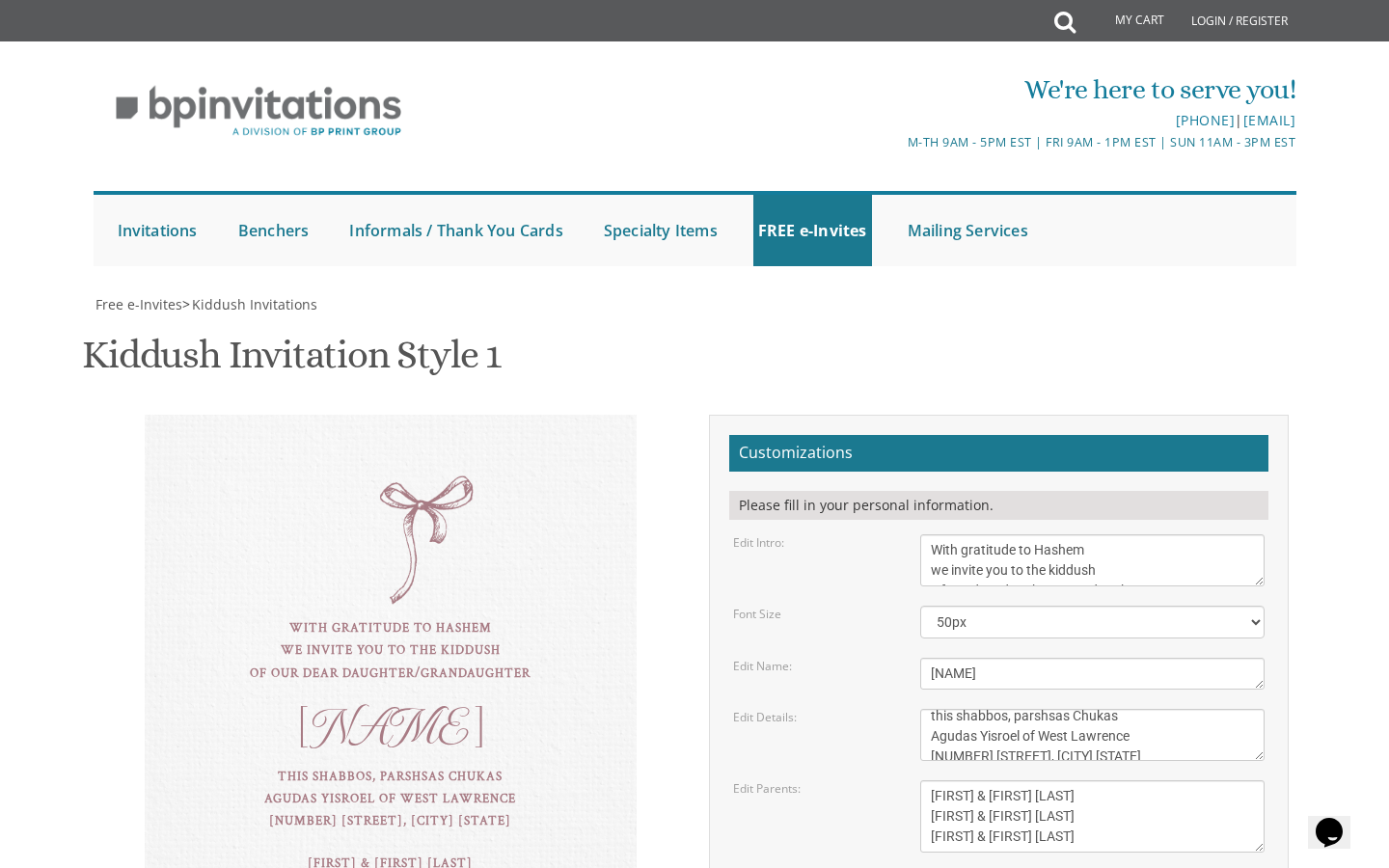 click on "this shabbos, parshsas balak
[NUMBER] [STREET], [CITY], [STATE]" at bounding box center (1093, 560) 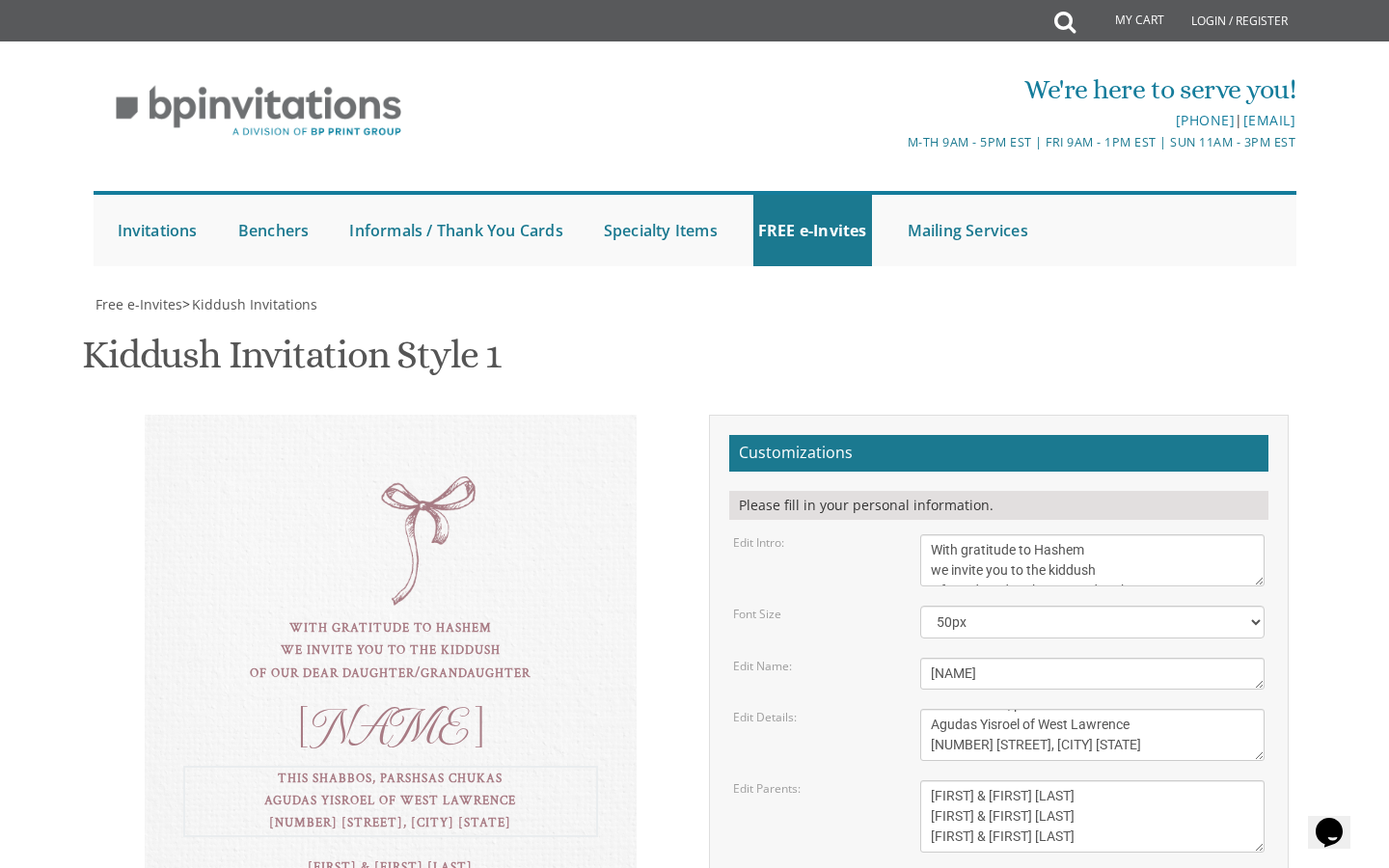 scroll, scrollTop: 47, scrollLeft: 0, axis: vertical 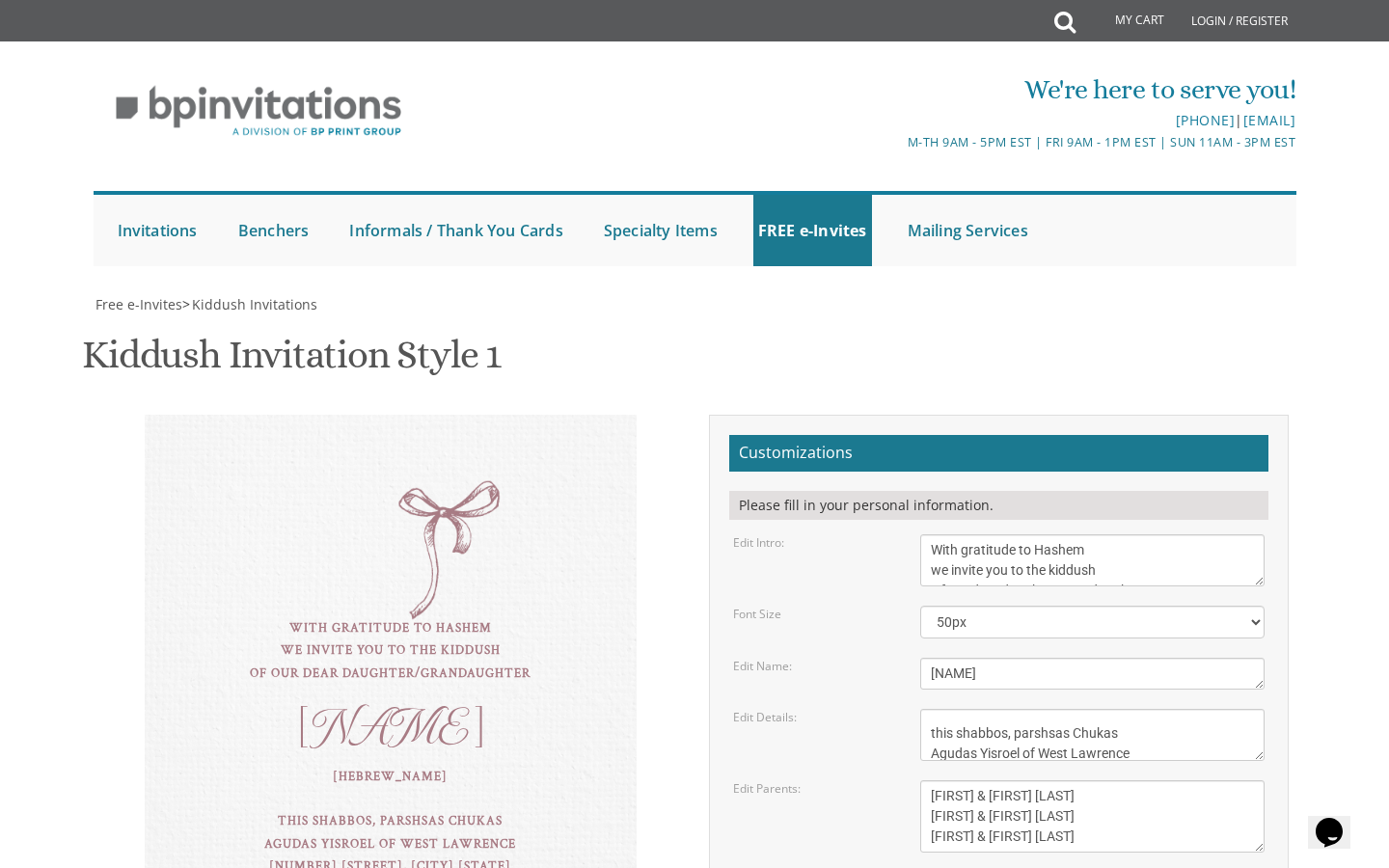 click on "this shabbos, parshsas balak
[NUMBER] [STREET], [CITY], [STATE]" at bounding box center (1093, 560) 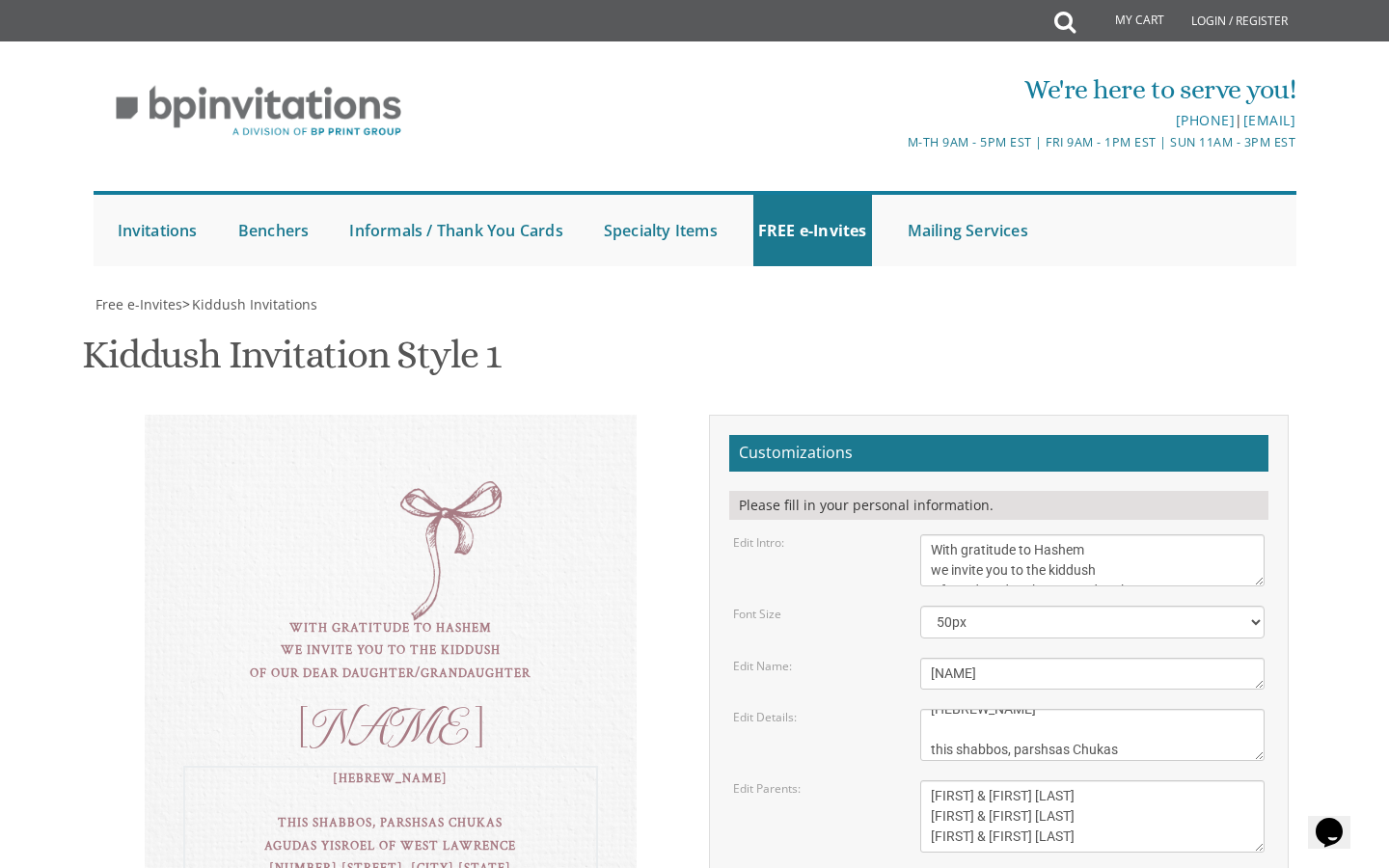 scroll, scrollTop: 18, scrollLeft: 0, axis: vertical 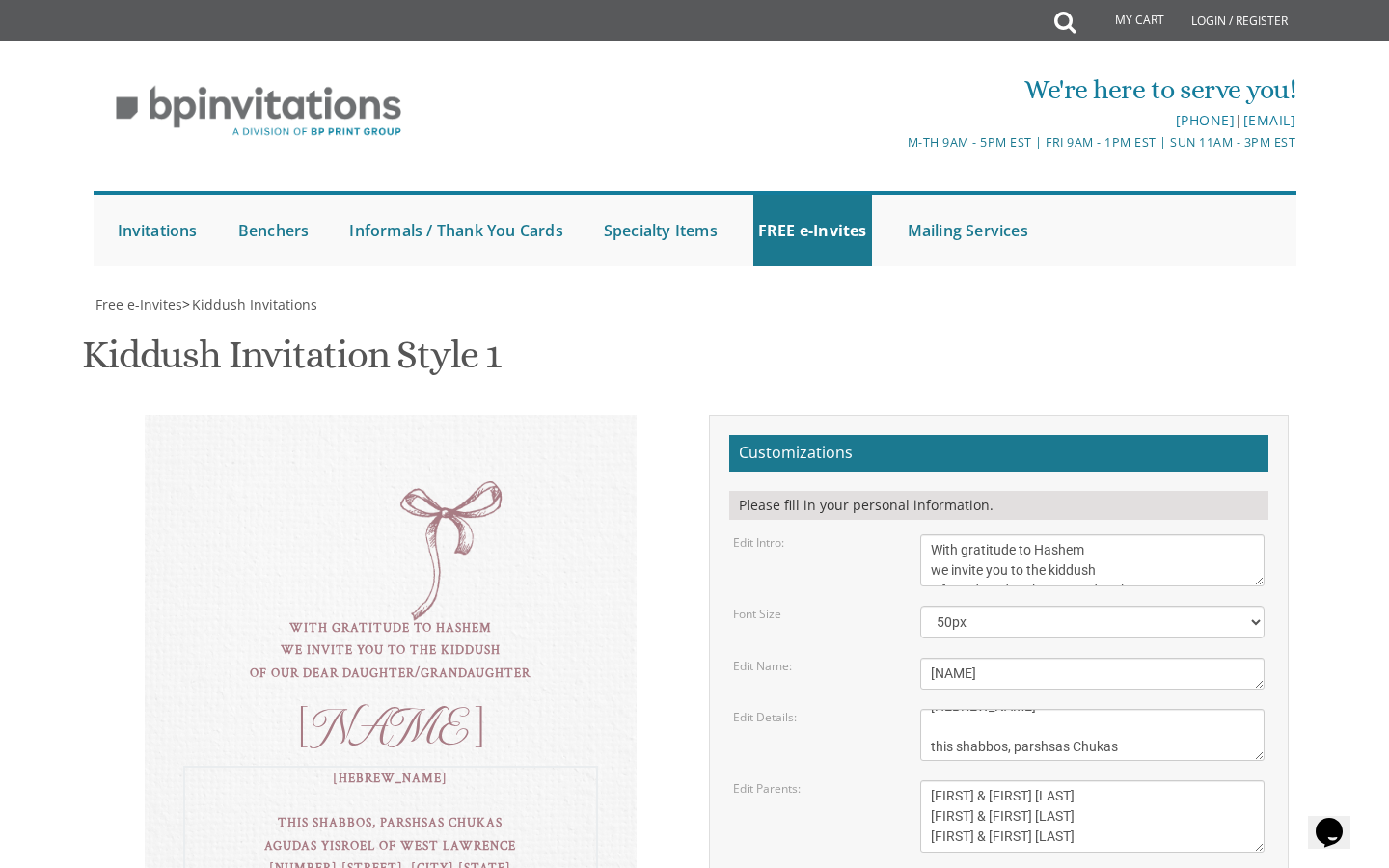click on "this shabbos, parshsas balak
[NUMBER] [STREET], [CITY], [STATE]" at bounding box center (1093, 560) 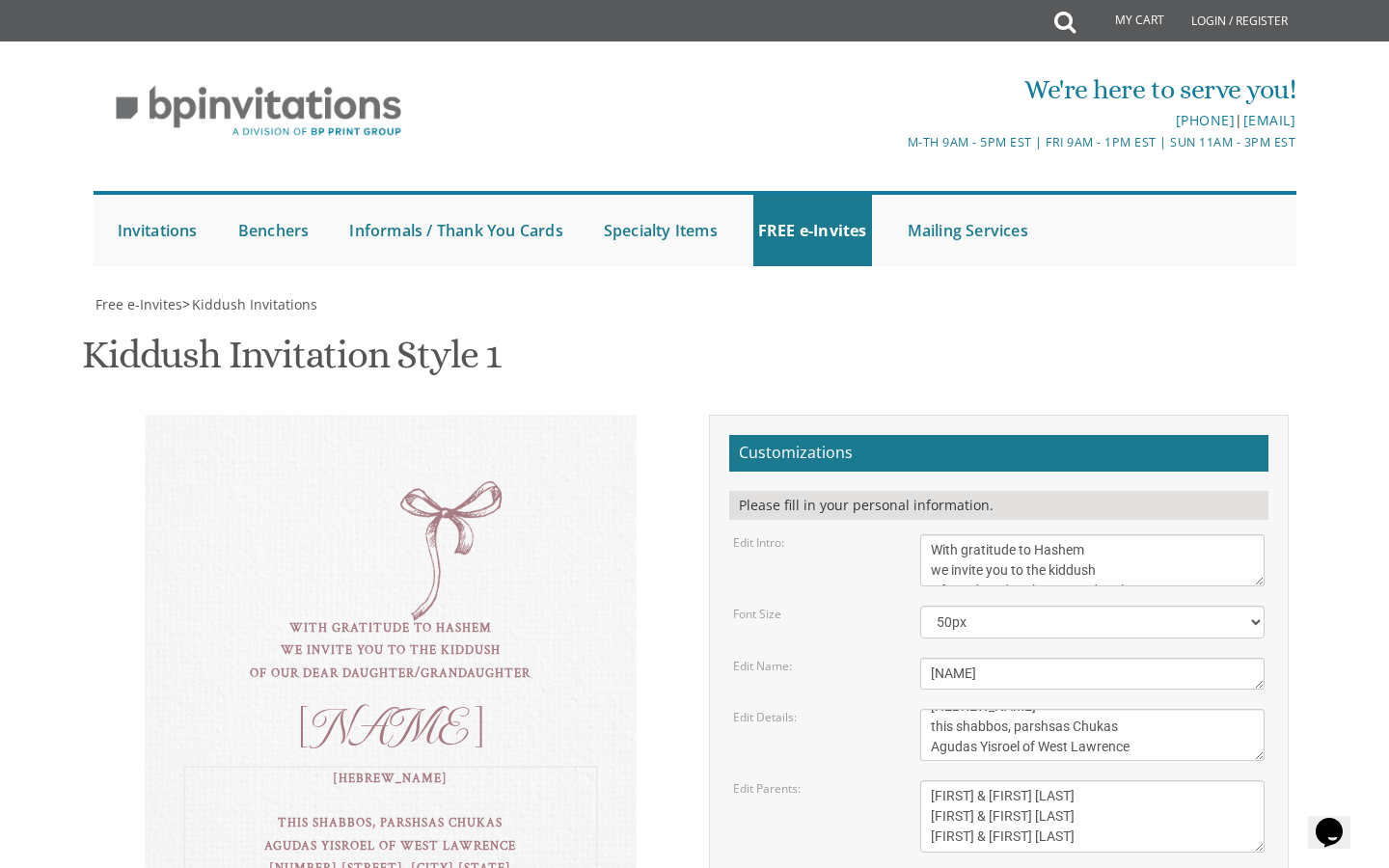 type on "נחמה בתיה
this shabbos, parshsas Chukas
Agudas Yisroel of West Lawrence
631 Lanette Avenue, Far Rockaway NY" 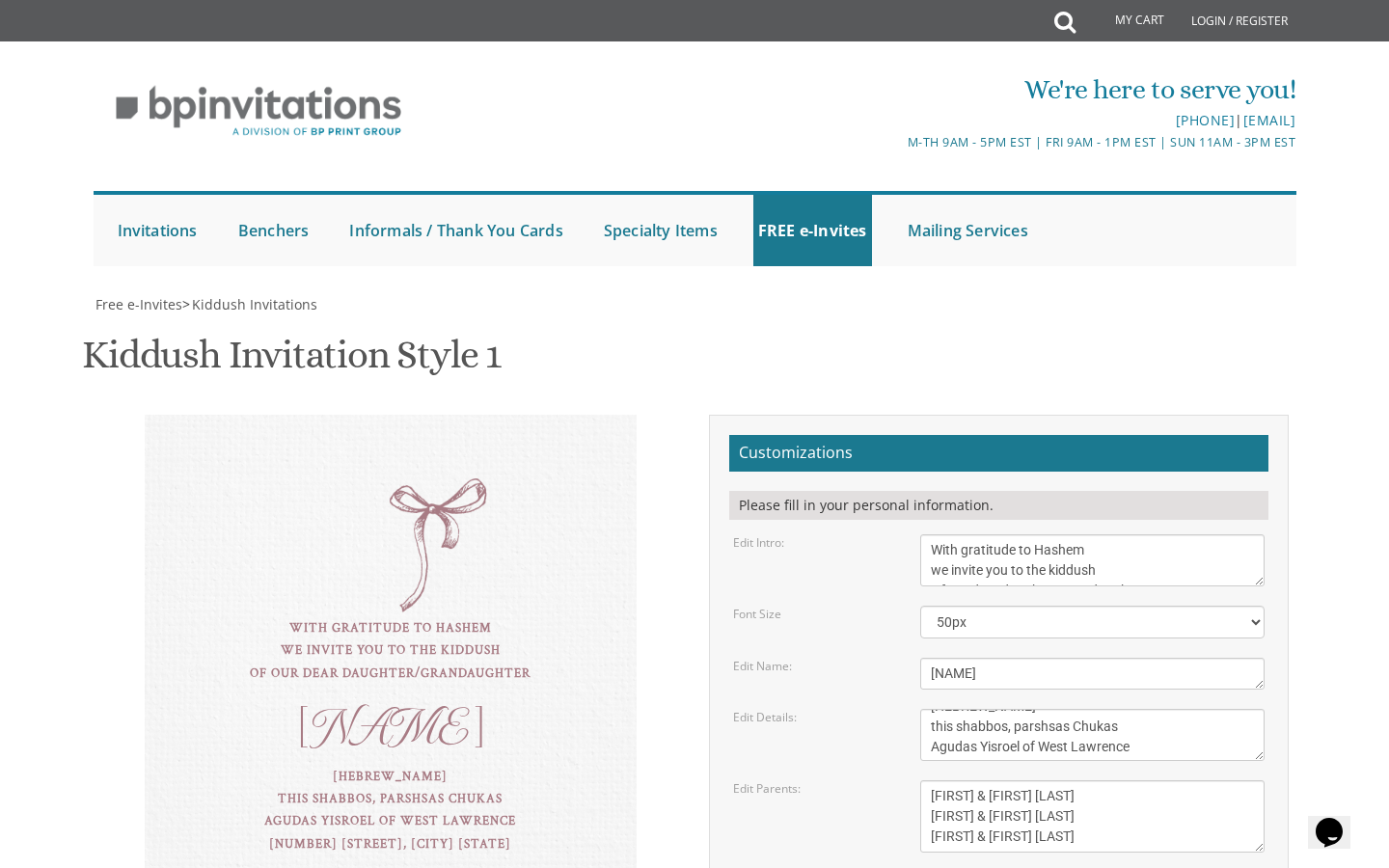 click on "With gratitude to Hashem
we invite you to the kiddush
of our dear daughter/grandaughter
Nechama
נחמה בתיה
this shabbos, parshsas Chukas
Agudas Yisroel of West Lawrence
631 Lanette Avenue, Far Rockaway NY
Dovid & Avigail Bienstock
Shimshon & Sara Lea Bienstock
Michael & Rivka Spiegel" at bounding box center [391, 707] 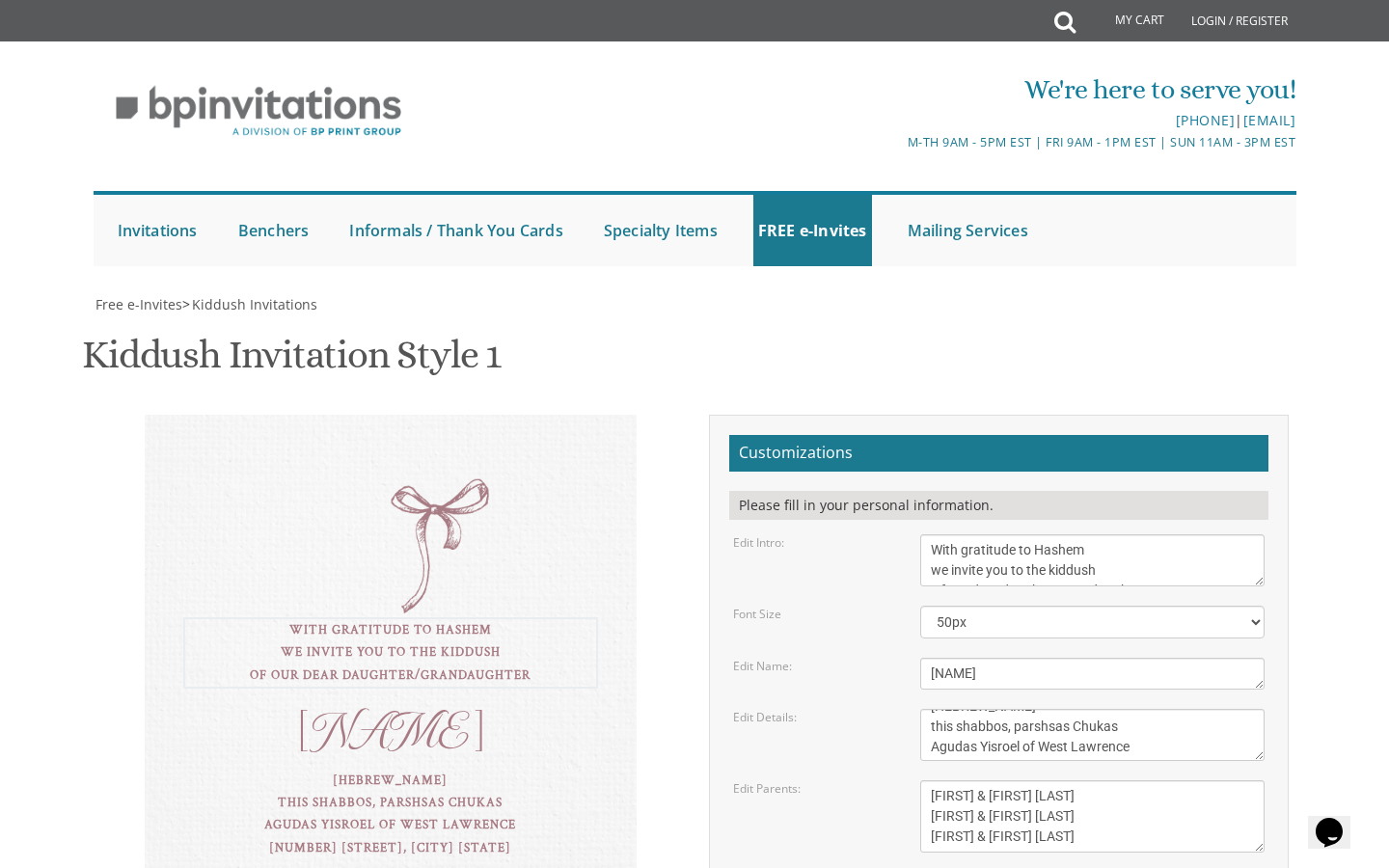 click on "we would like to invite you to the kiddush
of our dear daughter/grandaughter" at bounding box center [1093, 560] 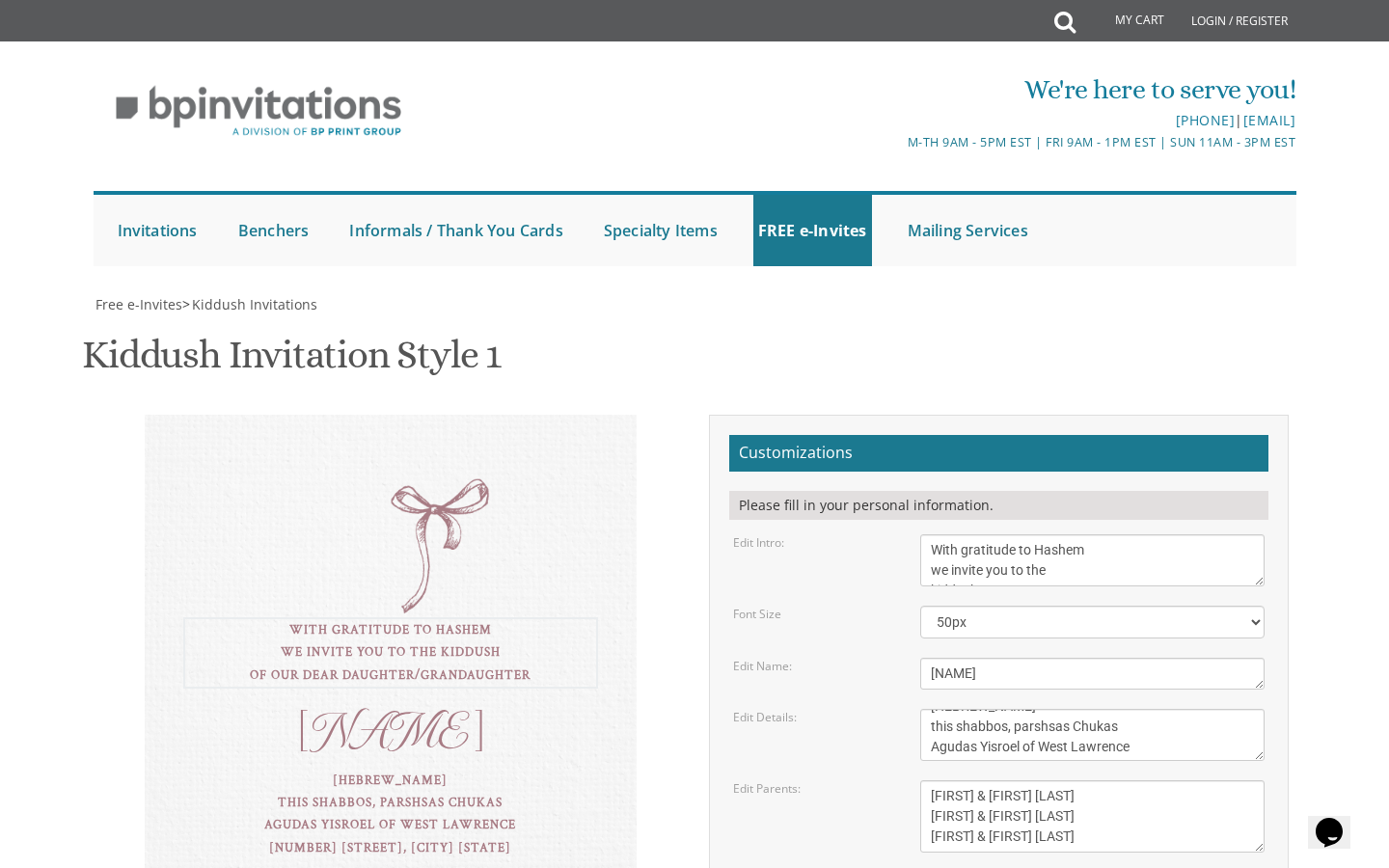 scroll, scrollTop: 14, scrollLeft: 0, axis: vertical 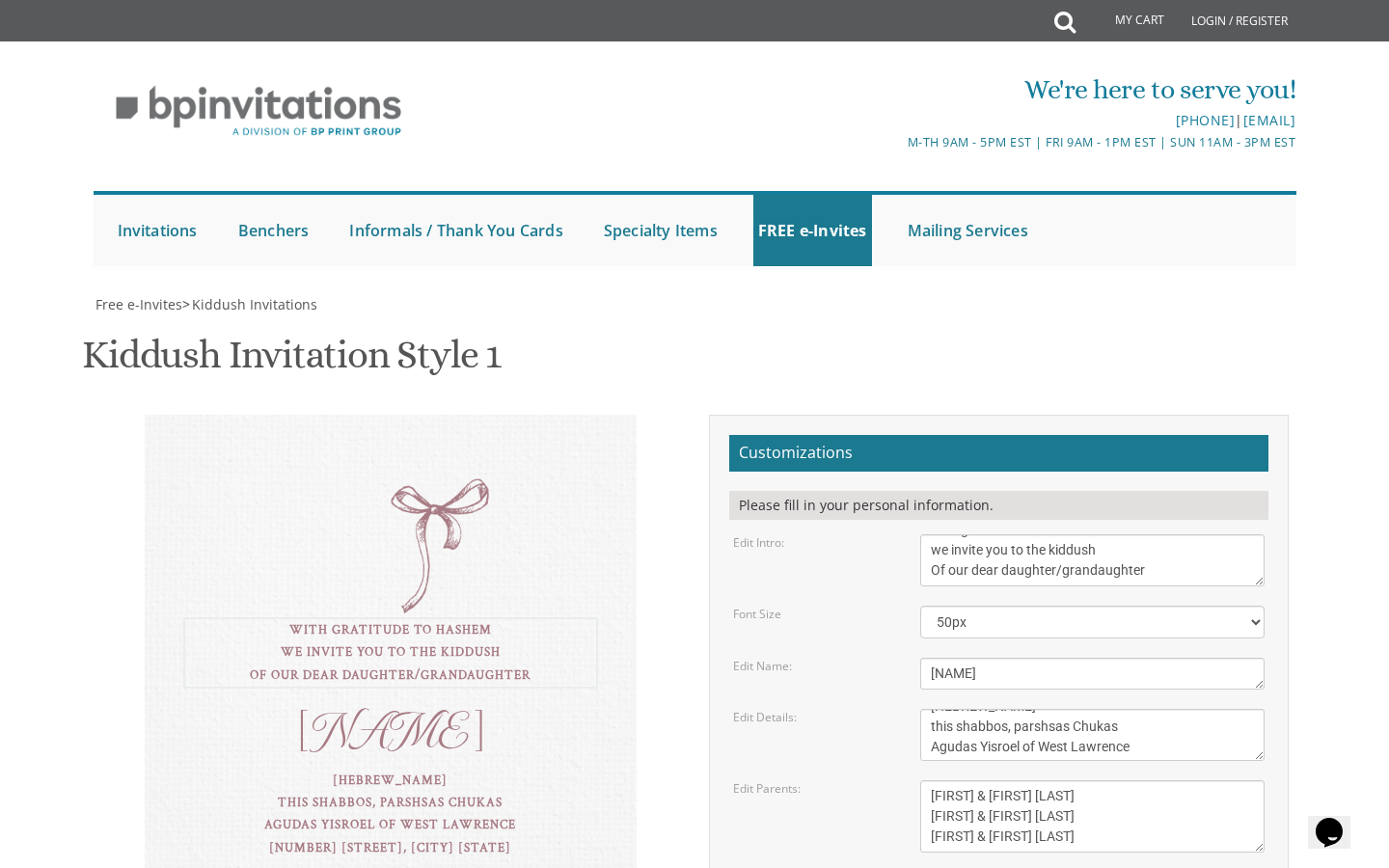 click on "we would like to invite you to the kiddush
of our dear daughter/grandaughter" at bounding box center [1093, 560] 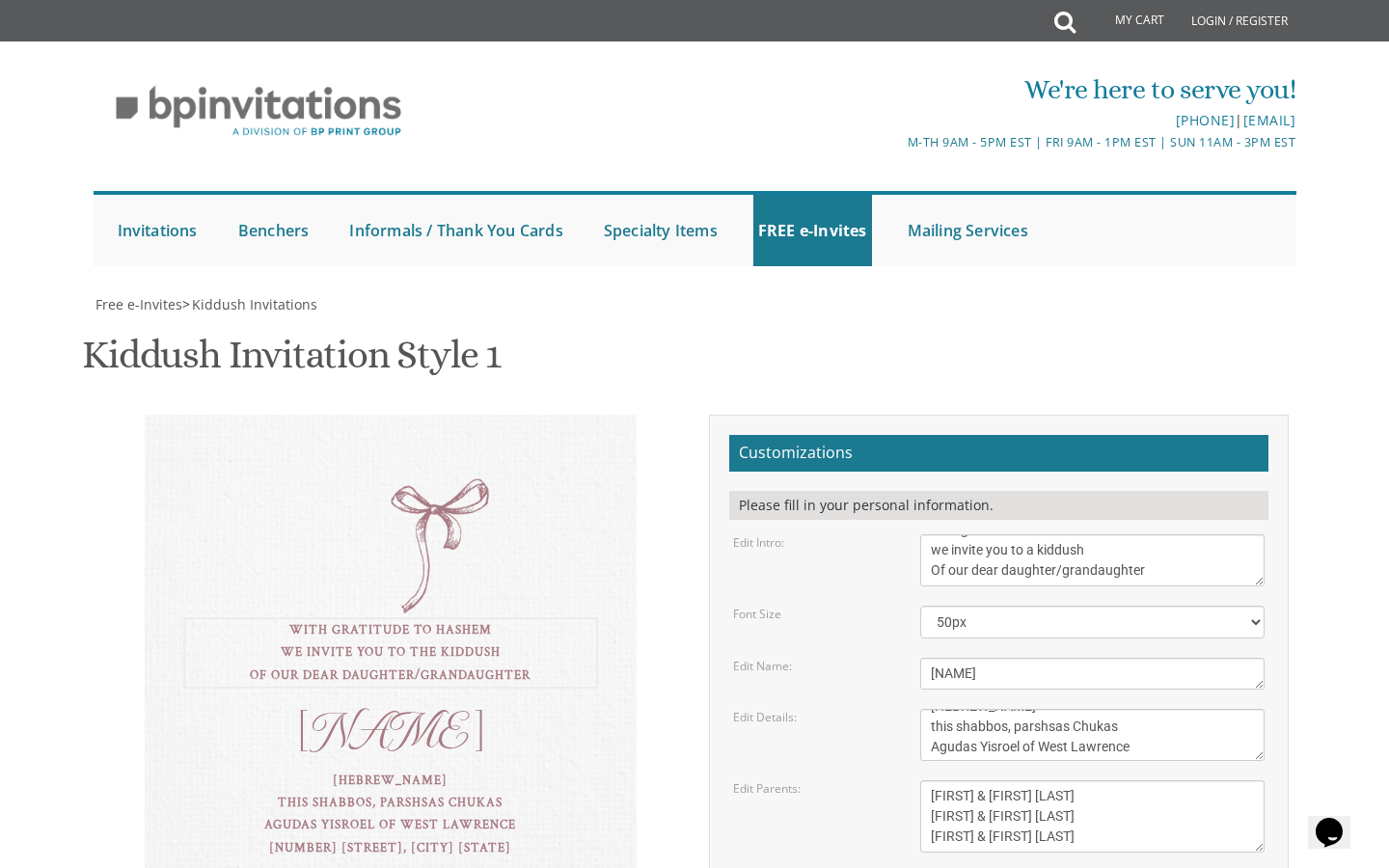 click on "we would like to invite you to the kiddush
of our dear daughter/grandaughter" at bounding box center [1093, 560] 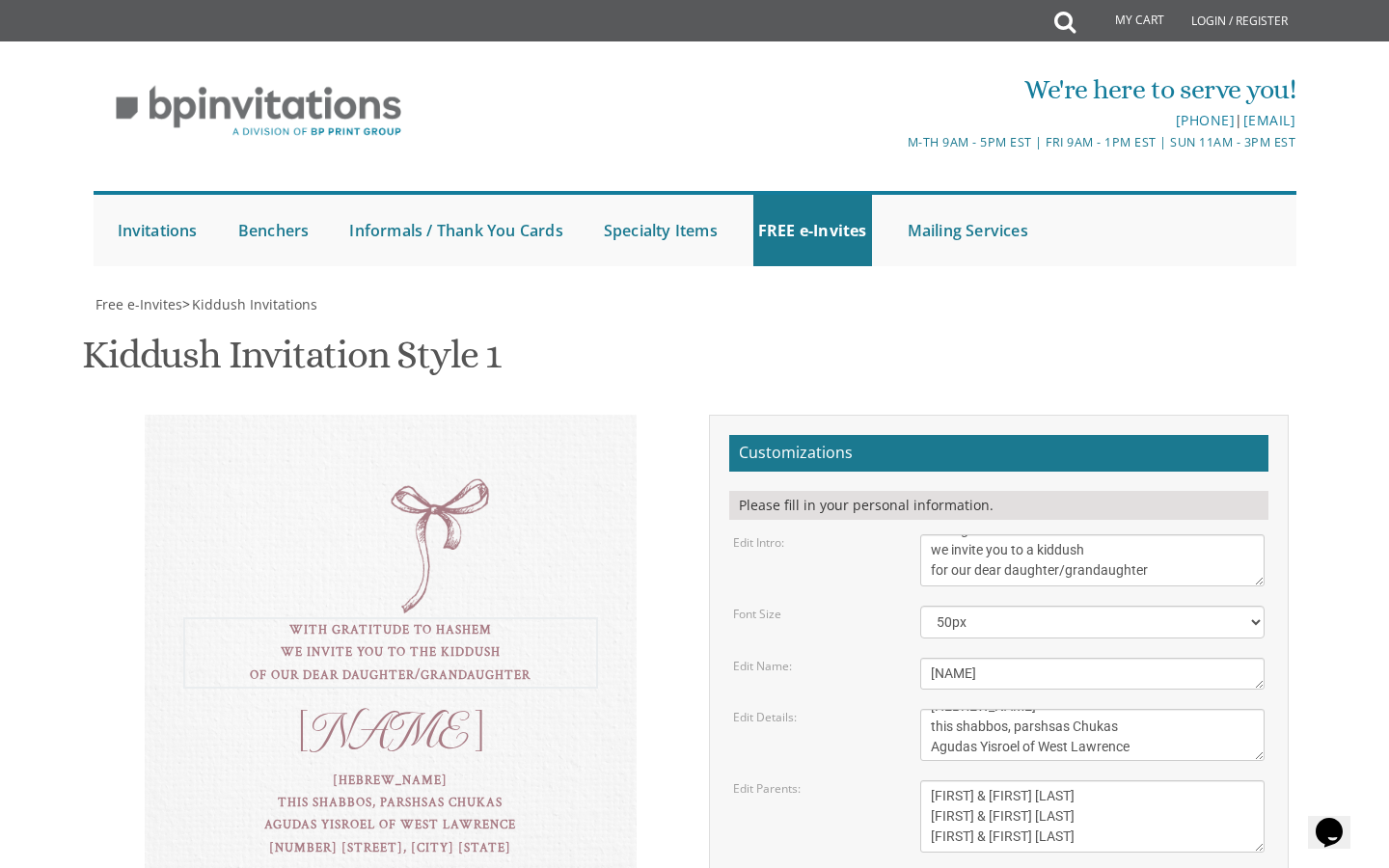 click on "we would like to invite you to the kiddush
of our dear daughter/grandaughter" at bounding box center (1093, 560) 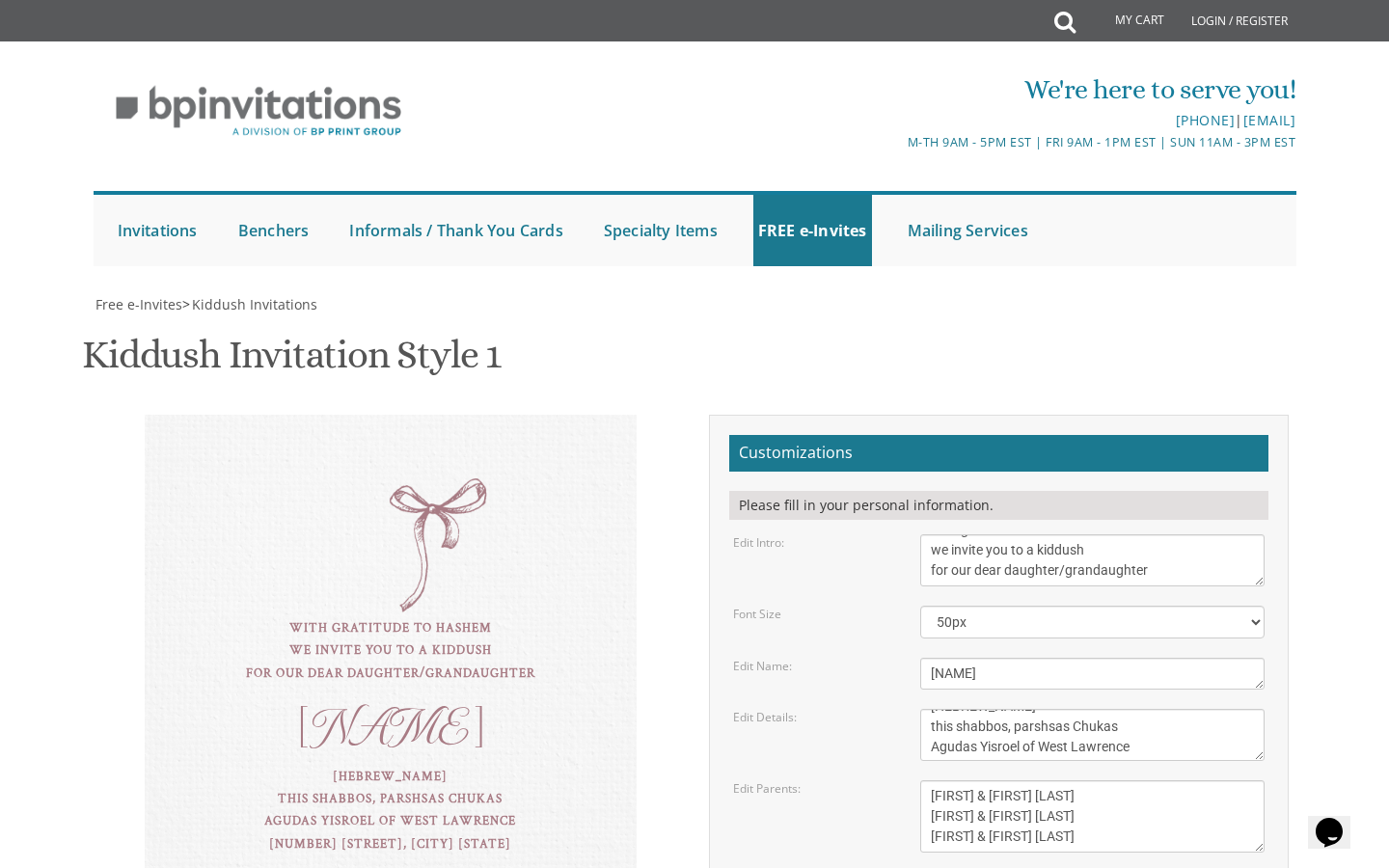 click on "Customizations
Please fill in your personal information.
Edit Intro:
we would like to invite you to the kiddush
Of our dear daughter/grandaughter
Font Size 40px" at bounding box center (998, 729) 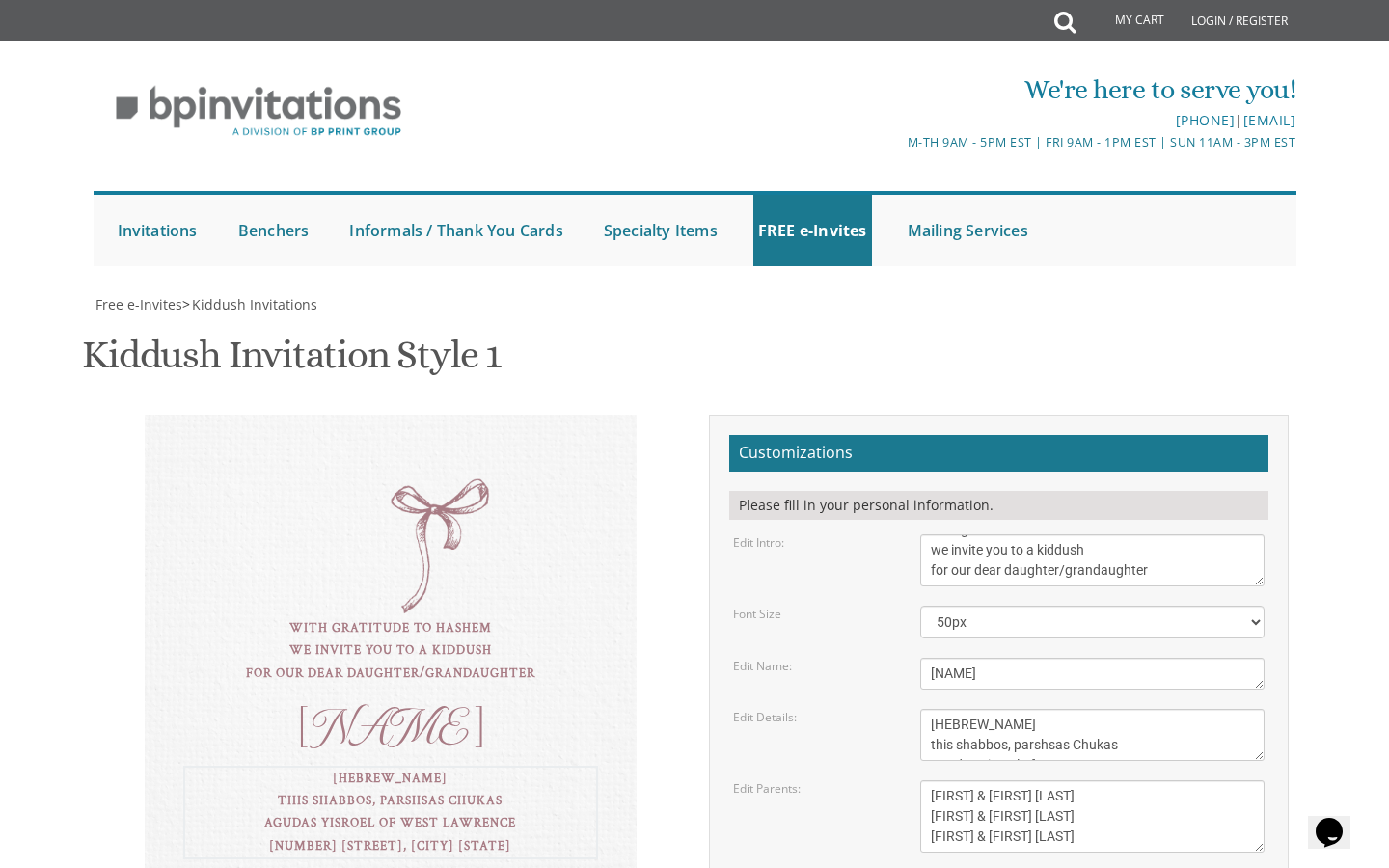 click on "this shabbos, parshsas balak
[NUMBER] [STREET], [CITY], [STATE]" at bounding box center (1093, 560) 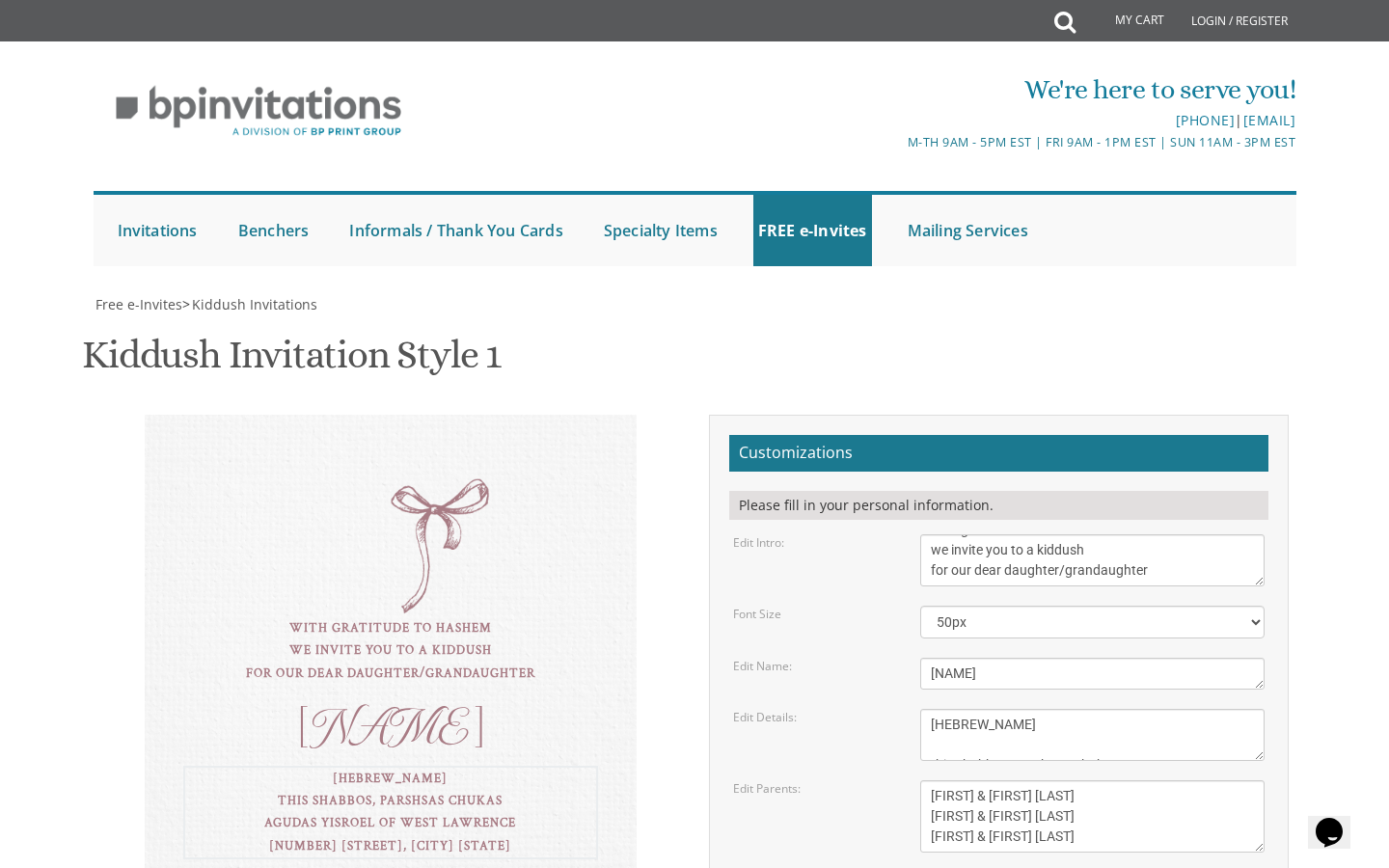 type on "נחמה בתיה
this shabbos, parshsas Chukas
Agudas Yisroel of West Lawrence
631 Lanette Avenue, Far Rockaway NY" 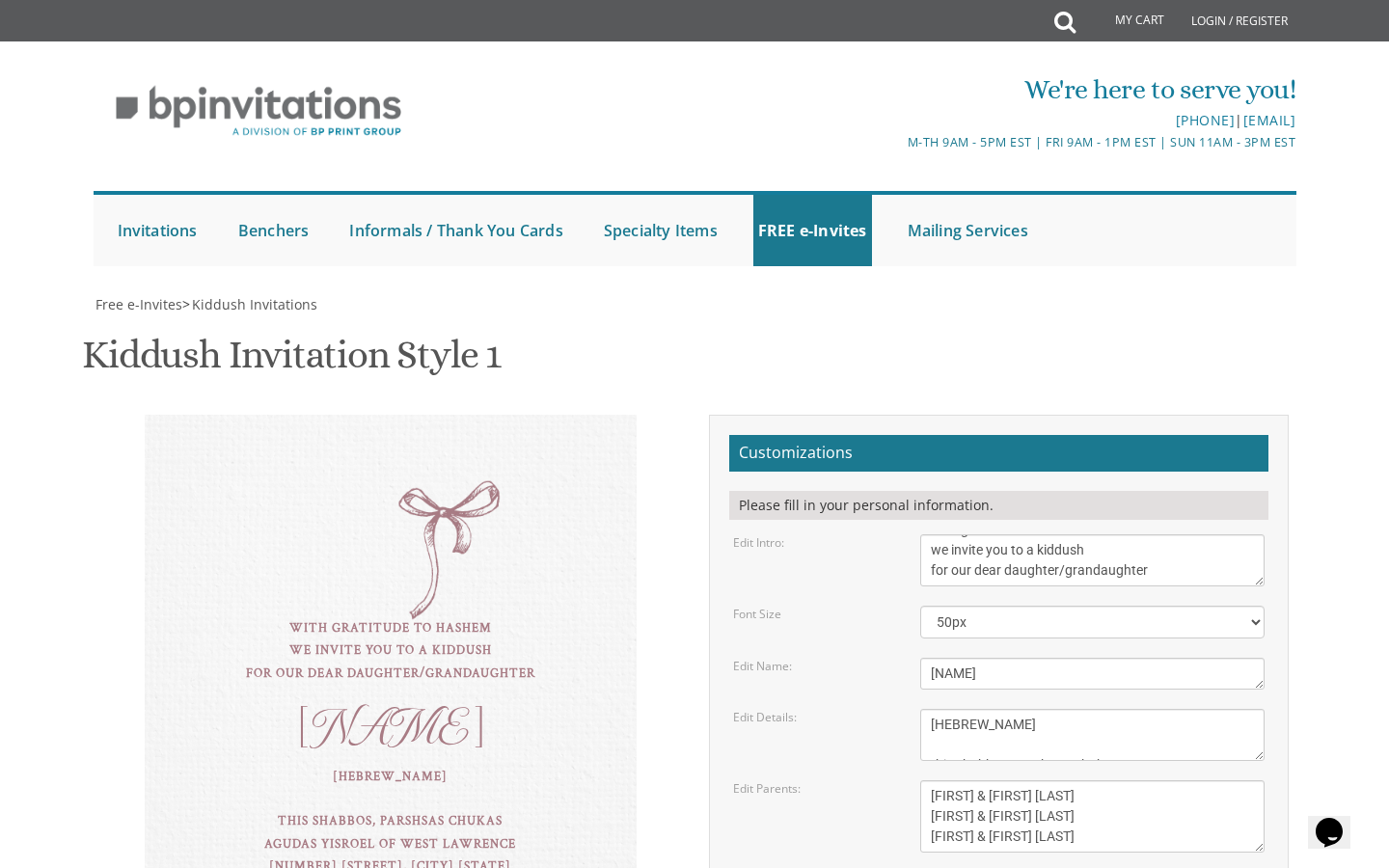 click on "With gratitude to Hashem
we invite you to a kiddush
for our dear daughter/grandaughter
Nechama
נחמה בתיה
this shabbos, parshsas Chukas
Agudas Yisroel of West Lawrence
631 Lanette Avenue, Far Rockaway NY
Dovid & Avigail Bienstock
Shimshon & Sara Lea Bienstock
Michael & Rivka Spiegel" at bounding box center [391, 719] 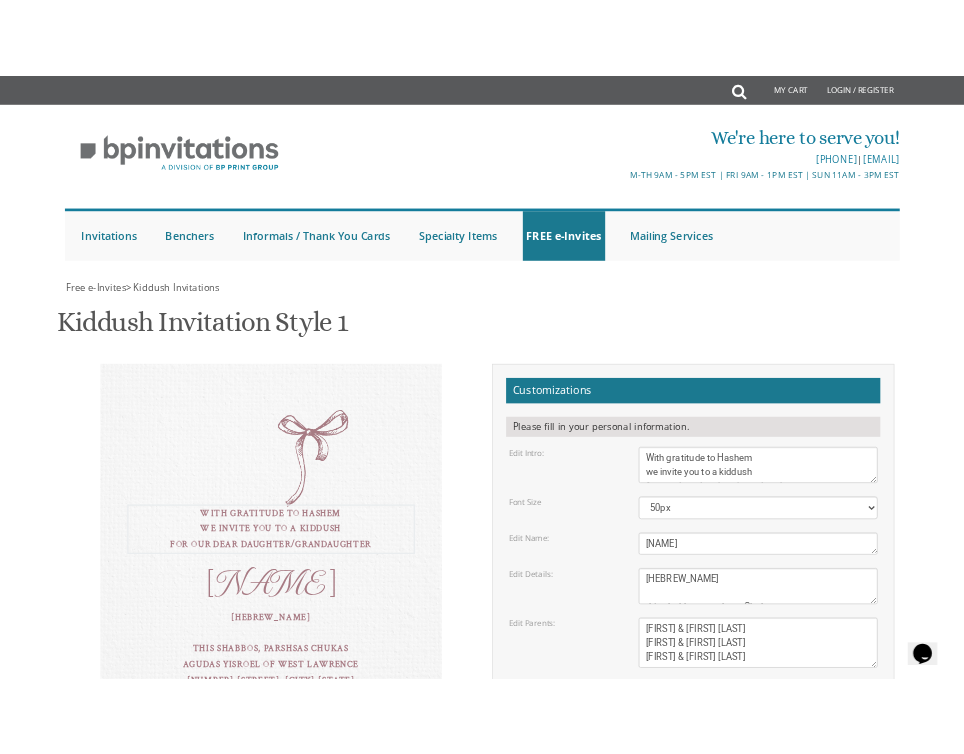 scroll, scrollTop: 21, scrollLeft: 0, axis: vertical 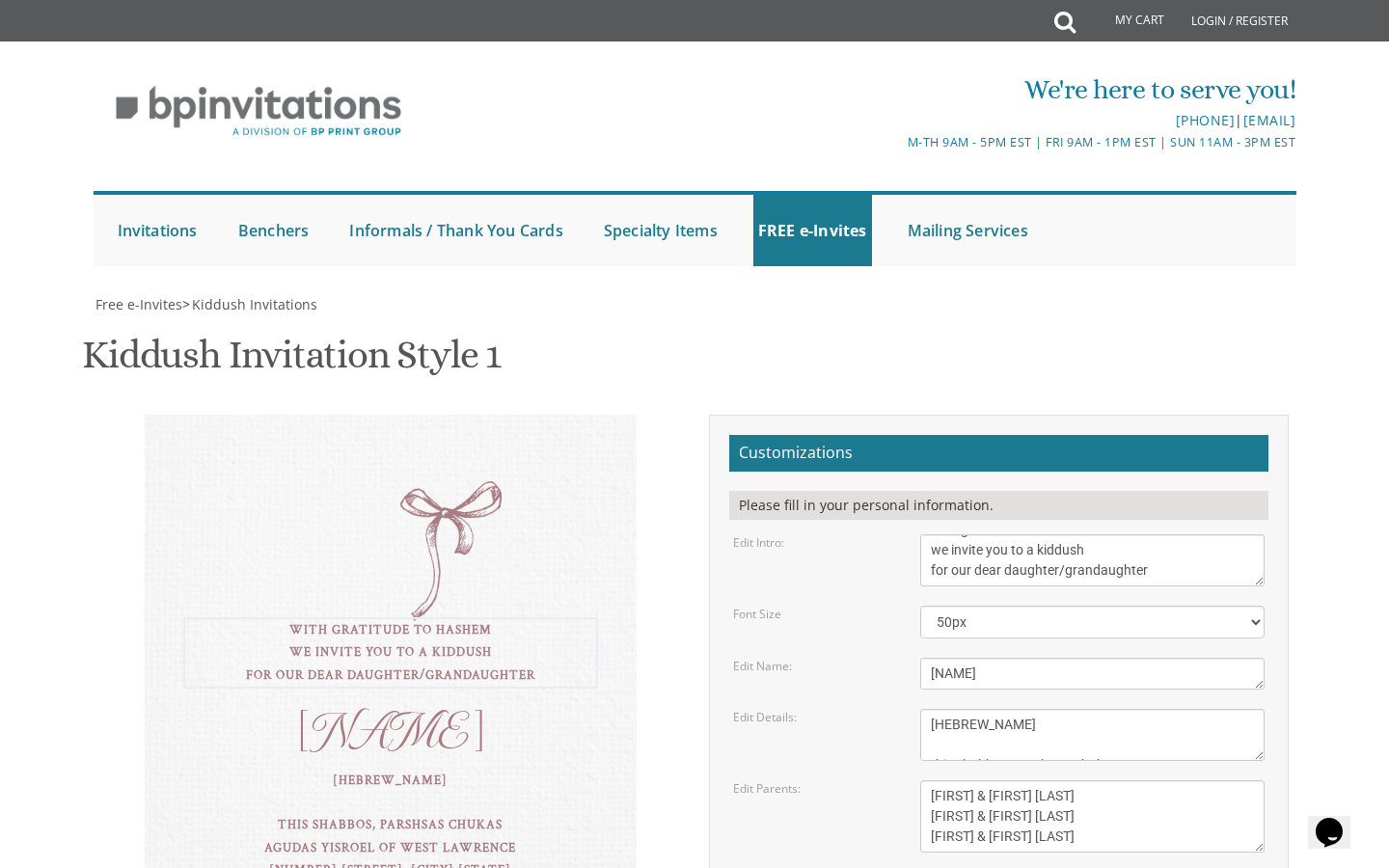 drag, startPoint x: 933, startPoint y: 188, endPoint x: 1136, endPoint y: 286, distance: 225.41739 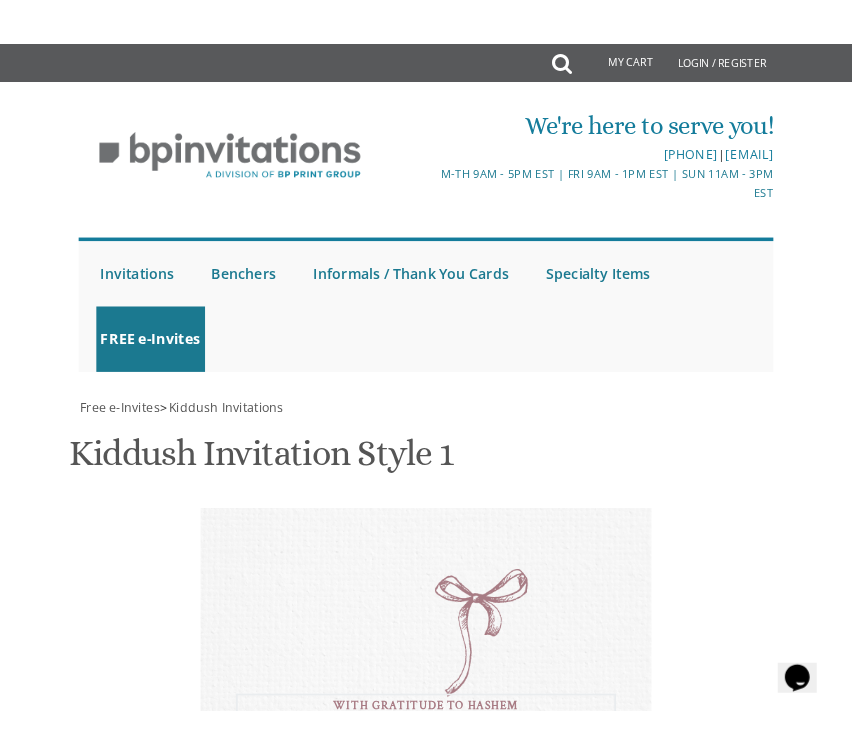 scroll, scrollTop: 389, scrollLeft: 0, axis: vertical 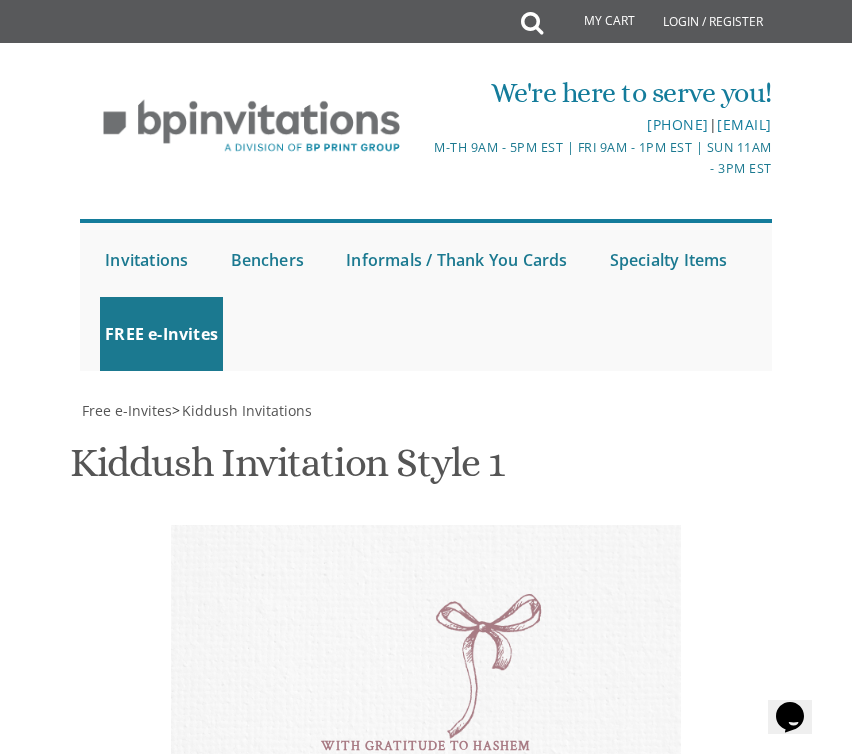 drag, startPoint x: 420, startPoint y: 238, endPoint x: 330, endPoint y: 210, distance: 94.254974 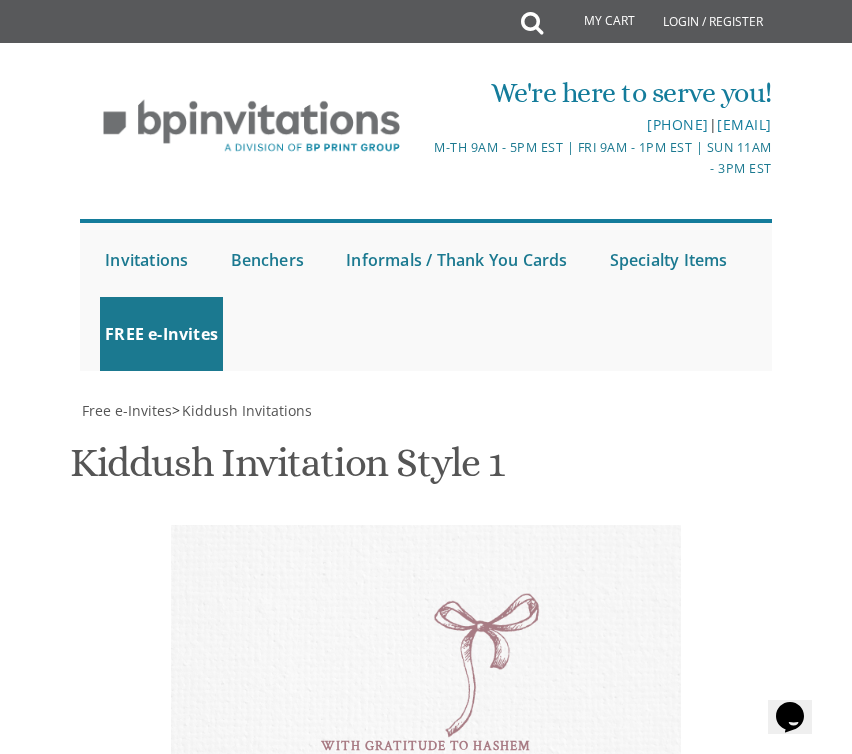 scroll, scrollTop: 1238, scrollLeft: 0, axis: vertical 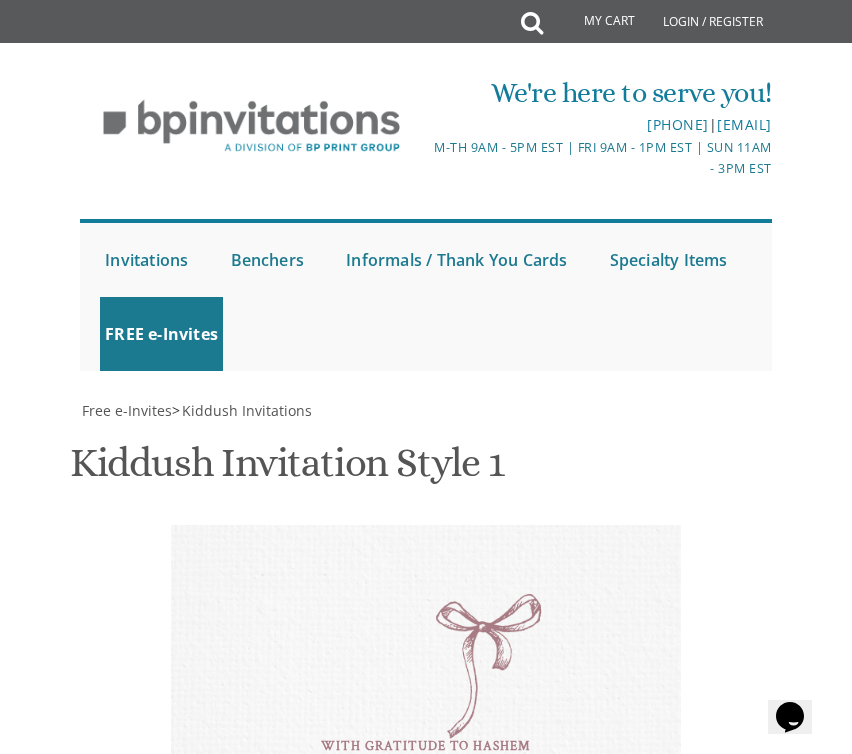 drag, startPoint x: 341, startPoint y: 293, endPoint x: 479, endPoint y: 377, distance: 161.55495 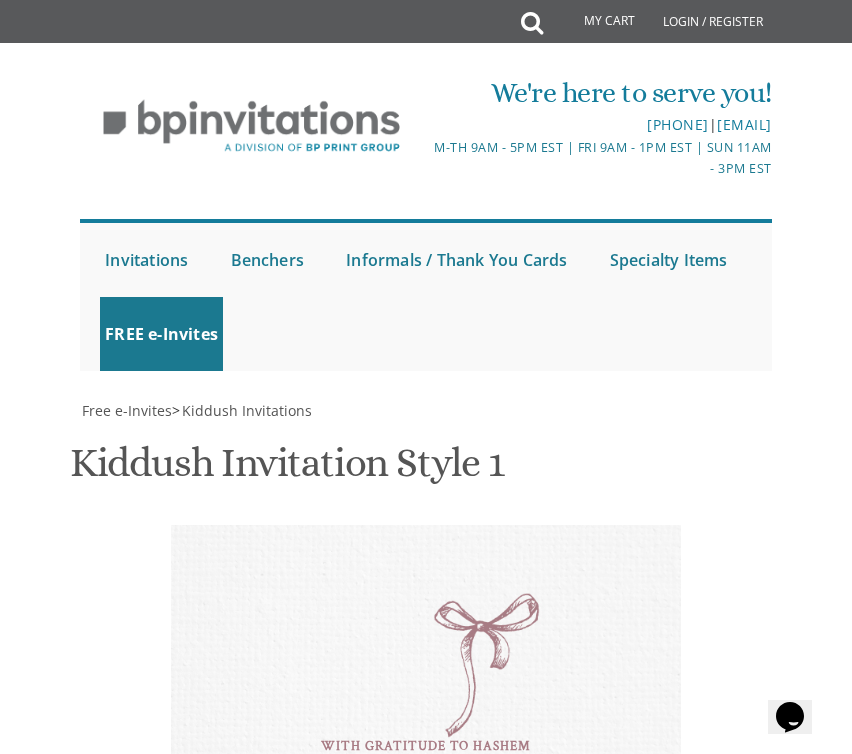 scroll, scrollTop: 1297, scrollLeft: 0, axis: vertical 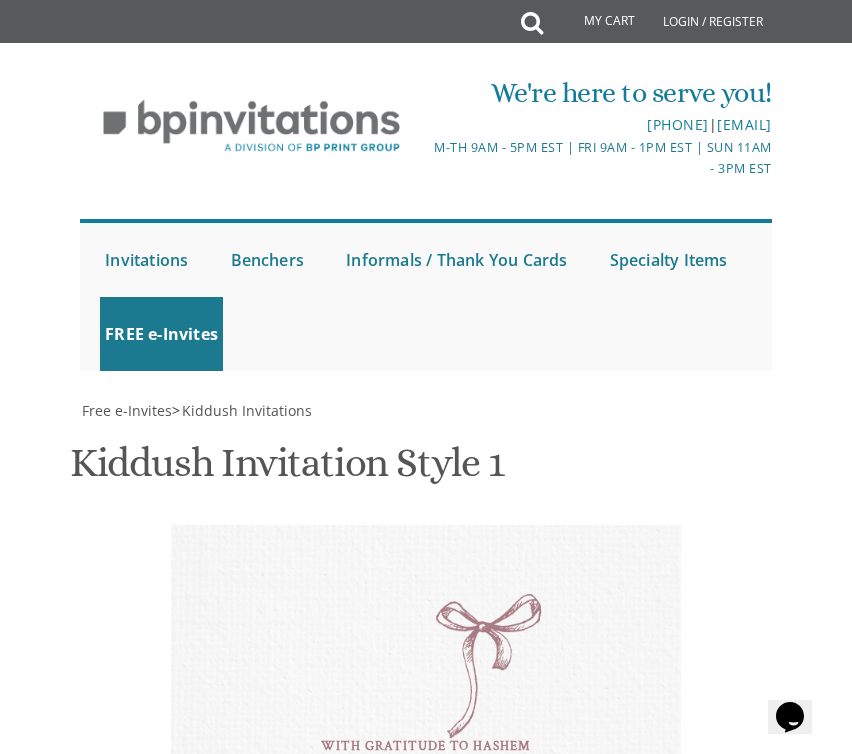click on "[FIRST] [LAST]
[FIRST] [LAST]
[FIRST] [LAST]" at bounding box center (534, 1336) 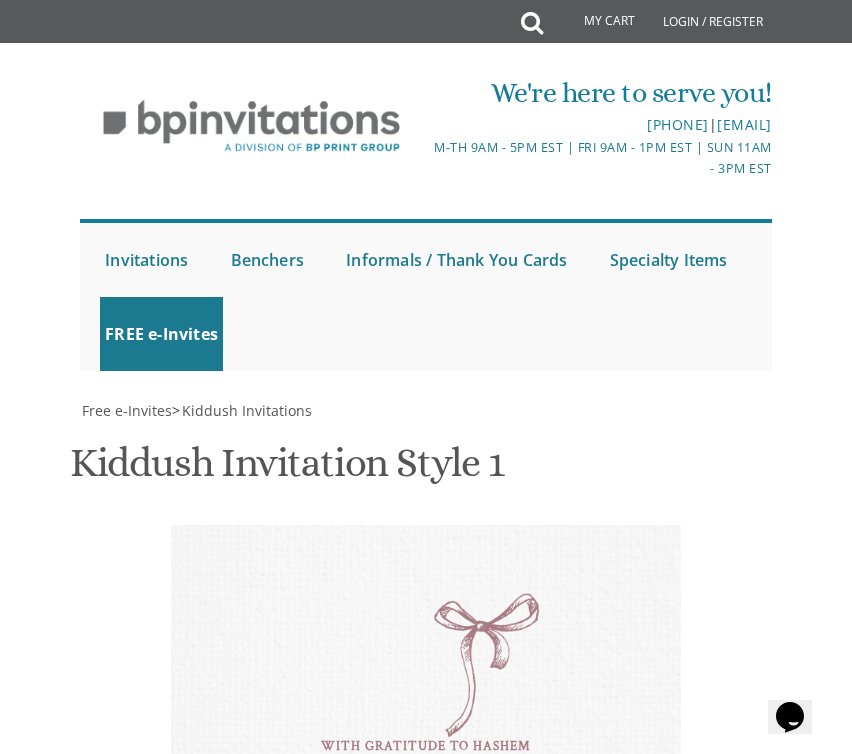 scroll, scrollTop: 0, scrollLeft: 0, axis: both 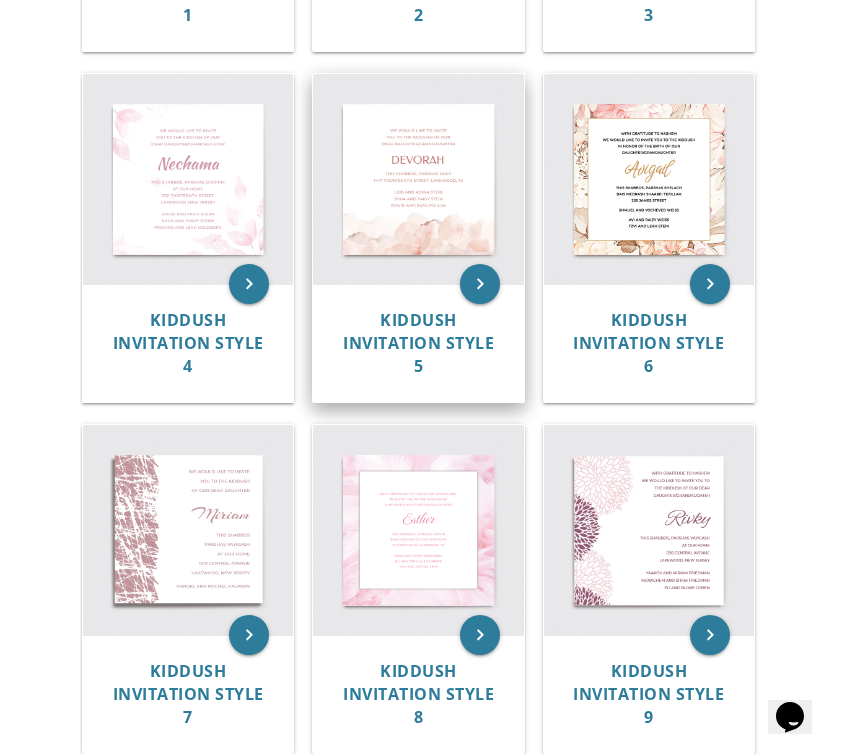 click at bounding box center (418, 179) 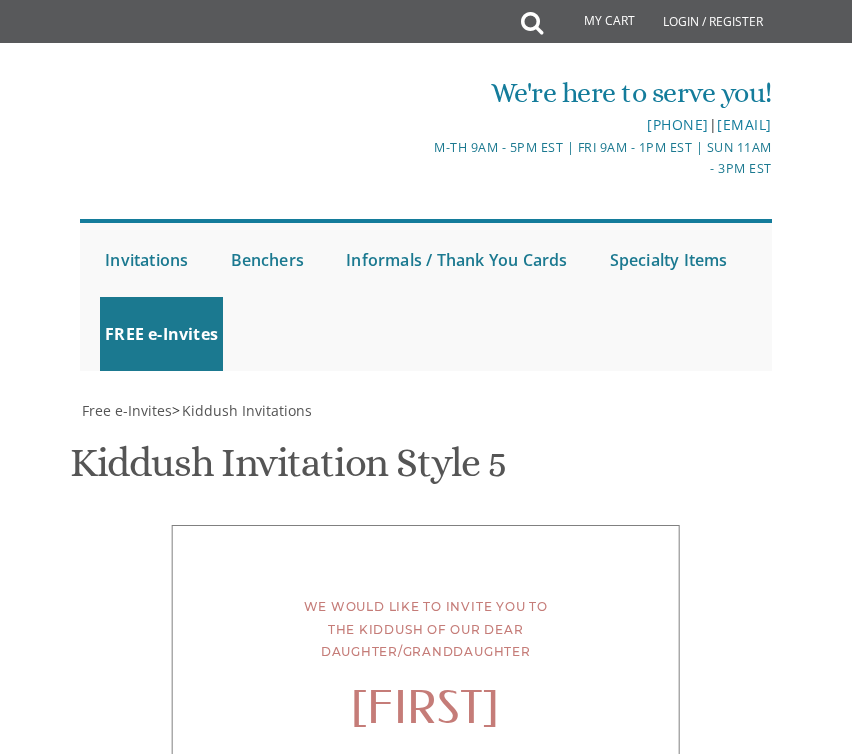 scroll, scrollTop: 0, scrollLeft: 0, axis: both 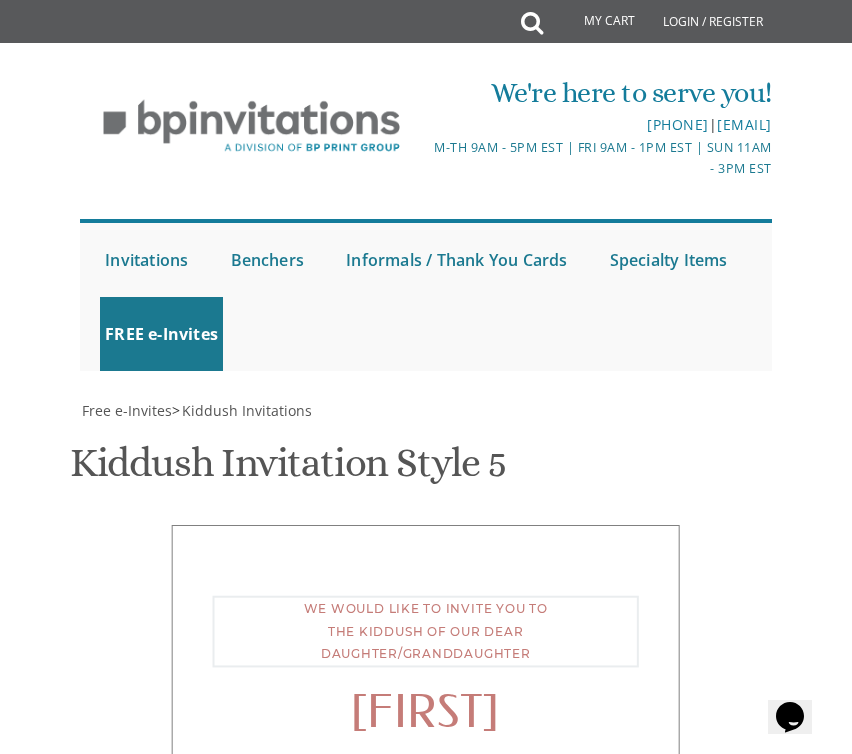 drag, startPoint x: 516, startPoint y: 433, endPoint x: 296, endPoint y: 352, distance: 234.43762 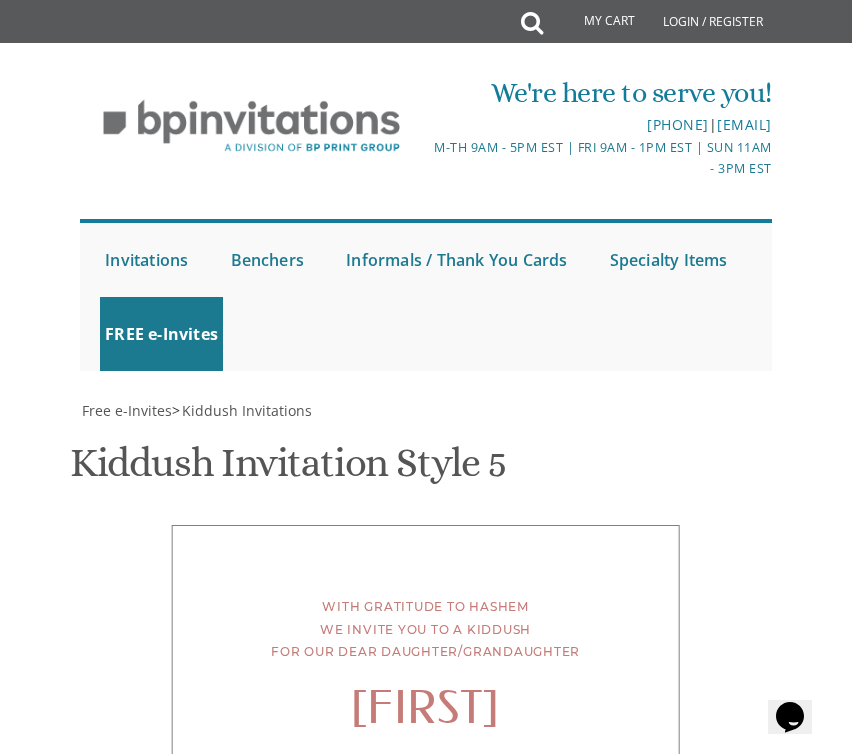 scroll, scrollTop: 820, scrollLeft: 0, axis: vertical 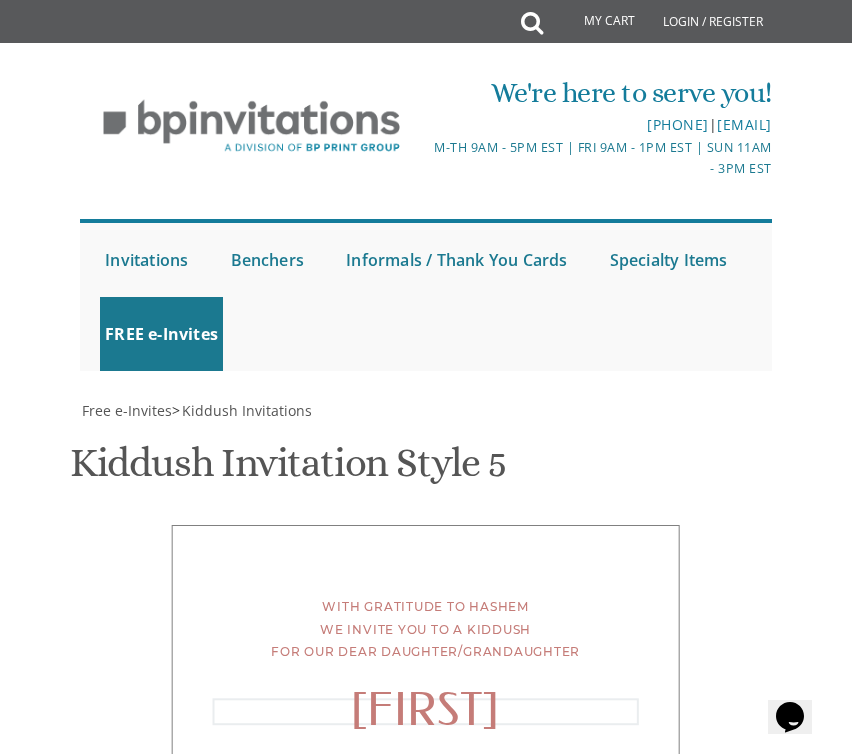 click on "[FIRST]" at bounding box center (534, 1202) 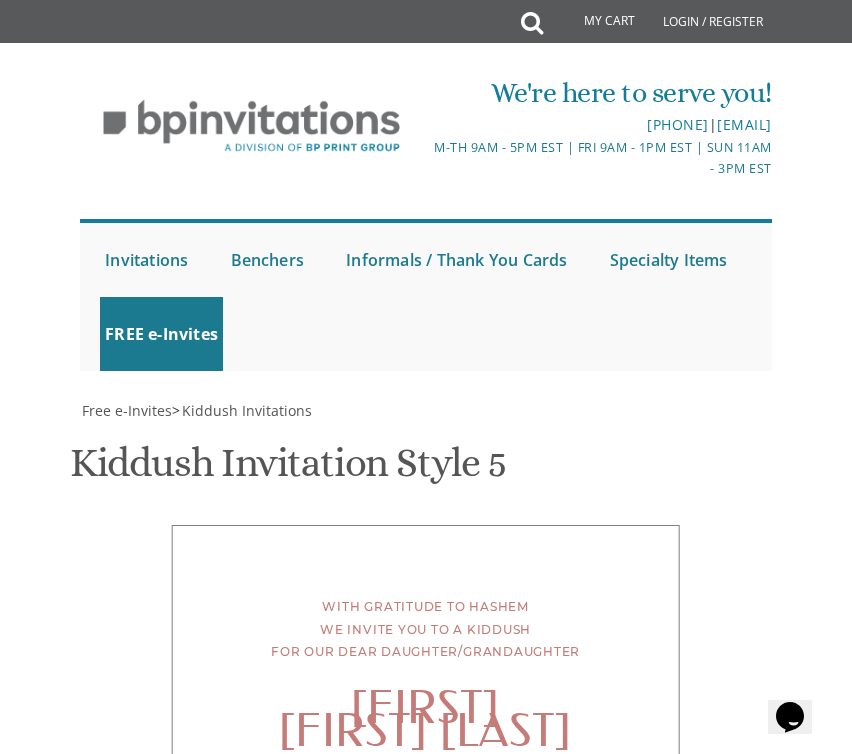 scroll, scrollTop: 536, scrollLeft: 0, axis: vertical 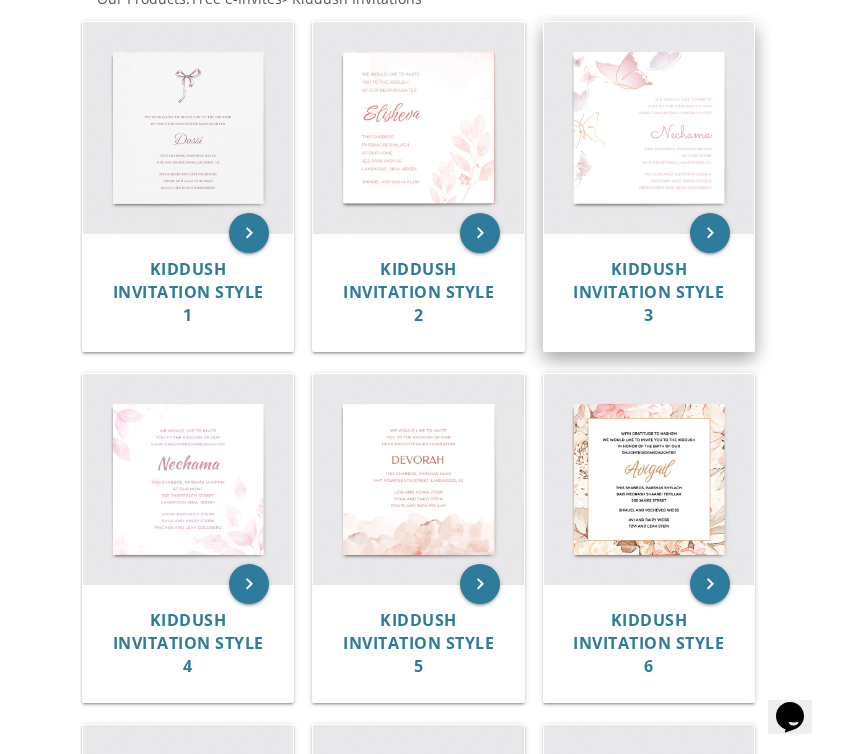 click at bounding box center [649, 127] 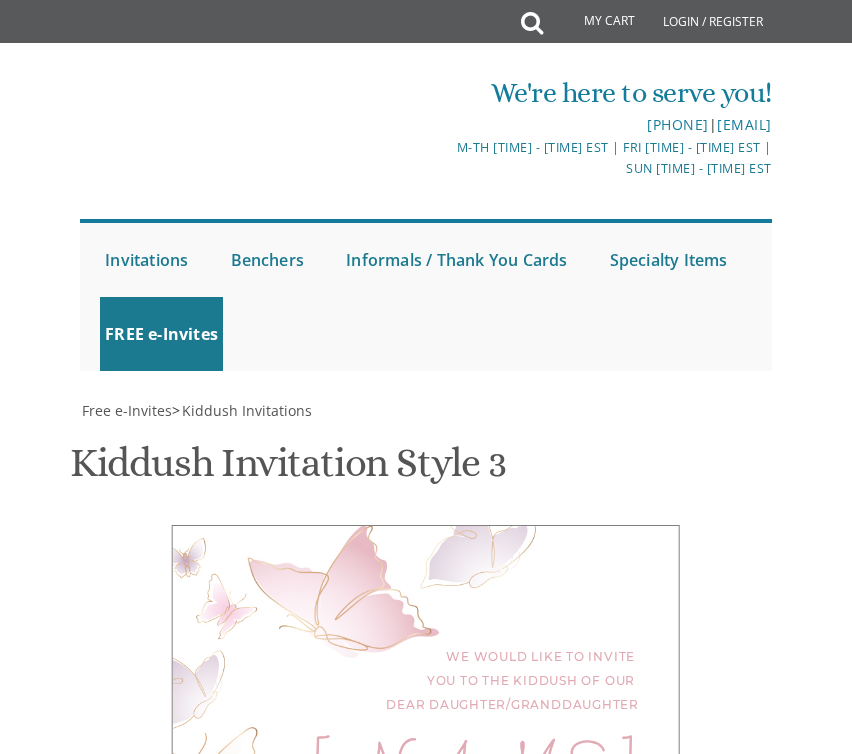 scroll, scrollTop: 0, scrollLeft: 0, axis: both 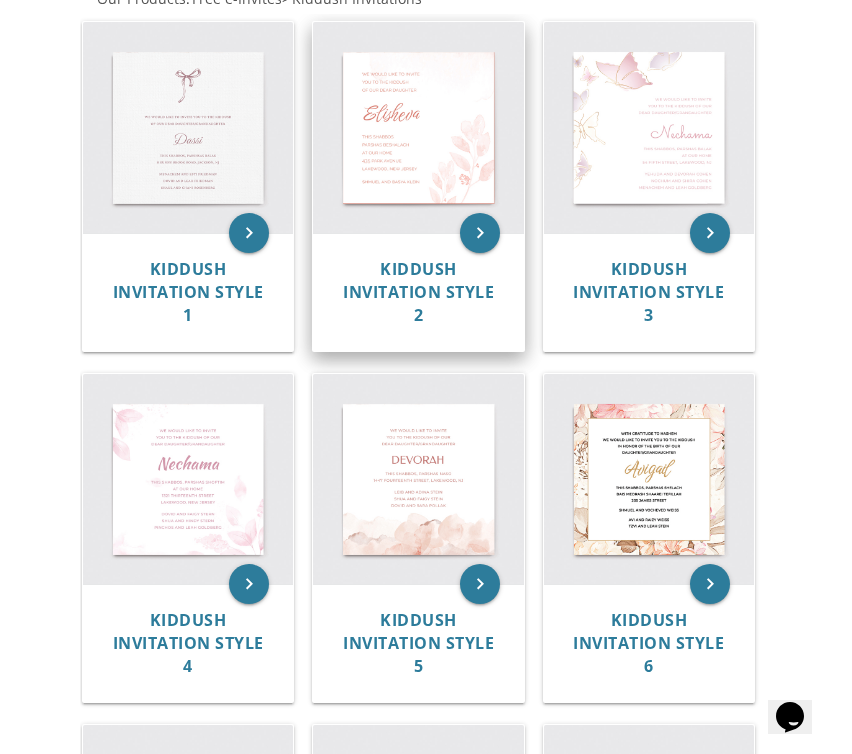 click at bounding box center [418, 127] 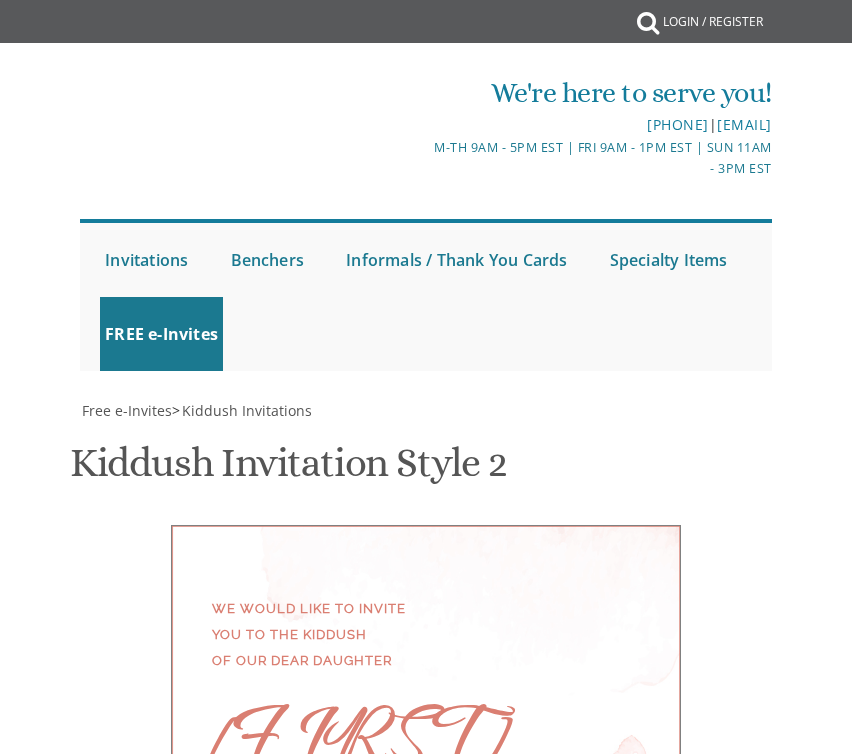 scroll, scrollTop: 0, scrollLeft: 0, axis: both 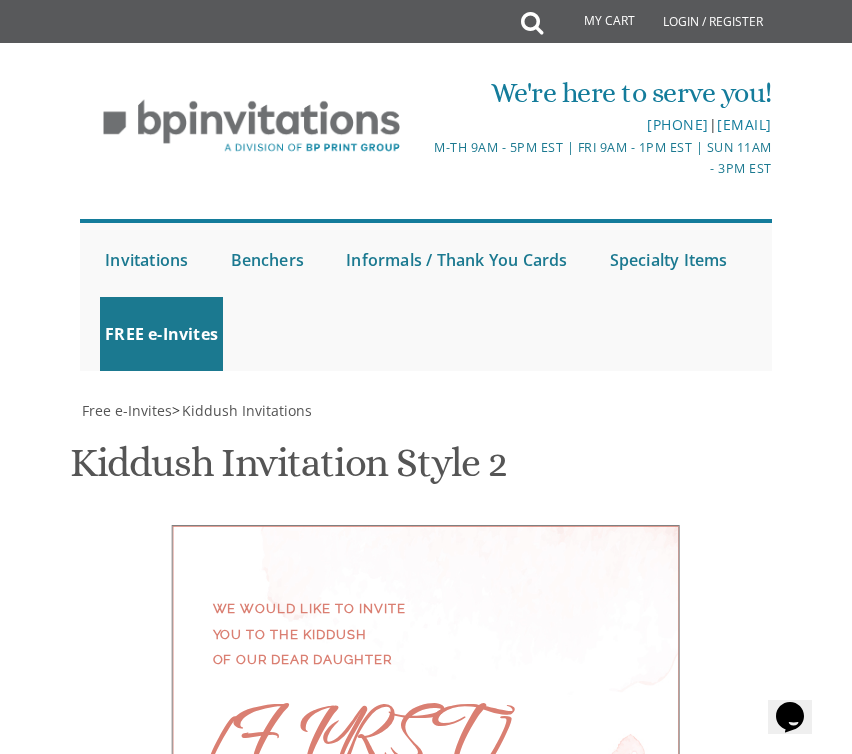 click on "Elisheva" at bounding box center (426, 641) 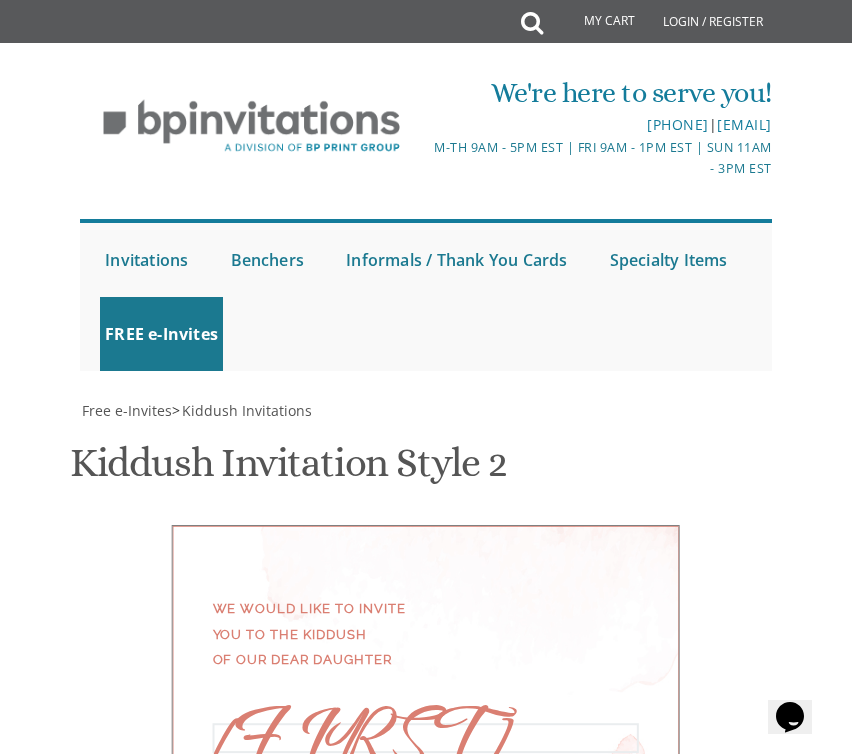 scroll, scrollTop: 811, scrollLeft: 0, axis: vertical 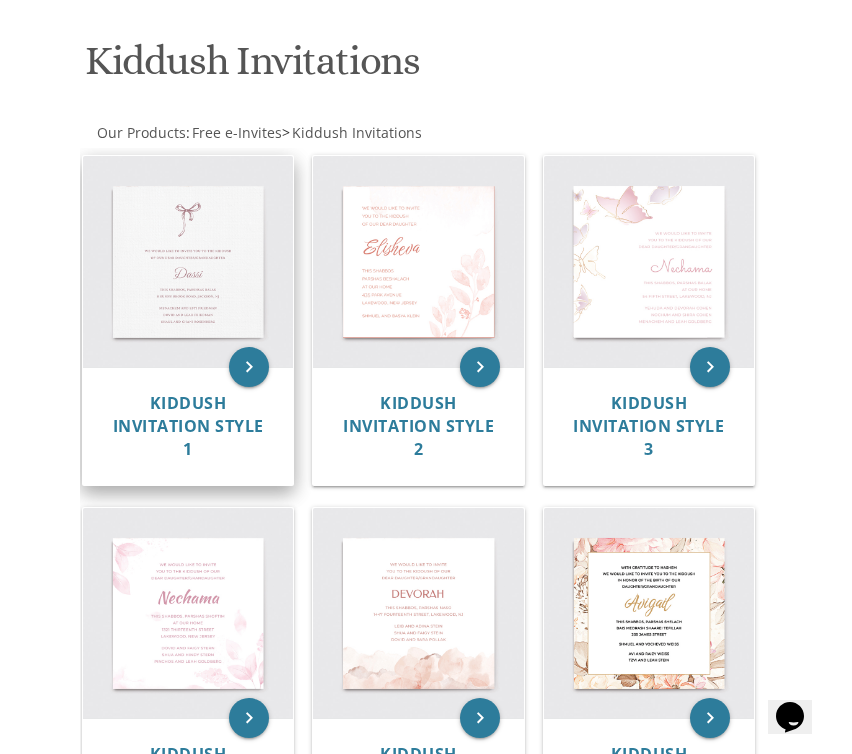 click at bounding box center [188, 261] 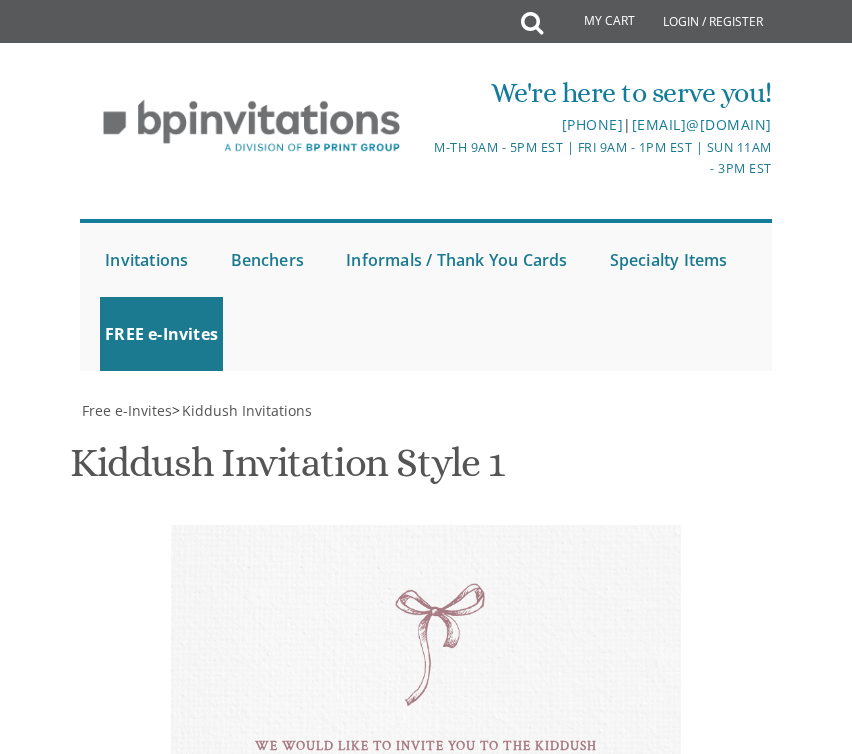 scroll, scrollTop: 0, scrollLeft: 0, axis: both 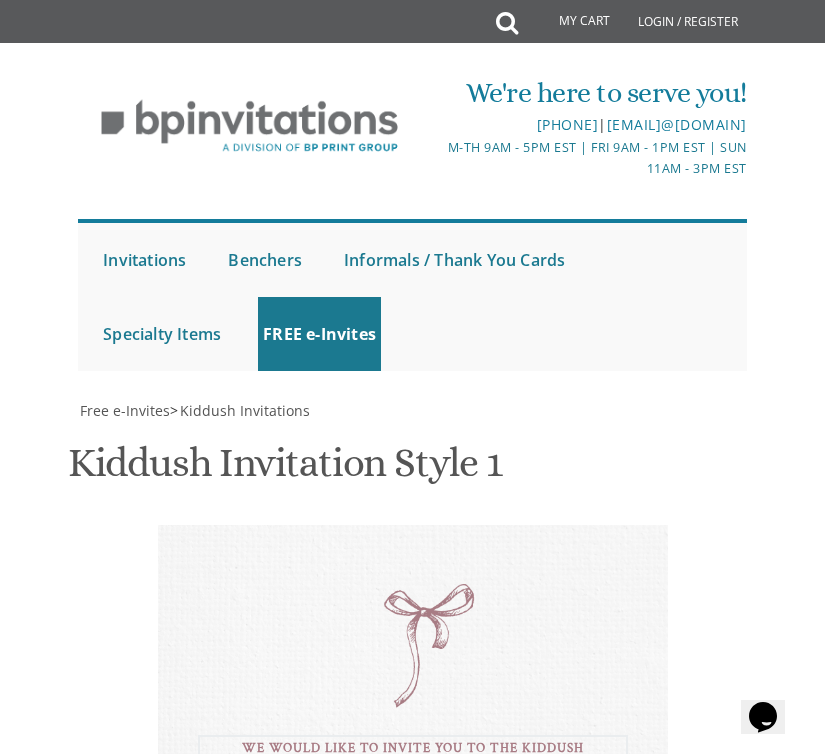 click on "we would like to invite you to the kiddush
of our dear daughter/grandaughter" at bounding box center (518, 1242) 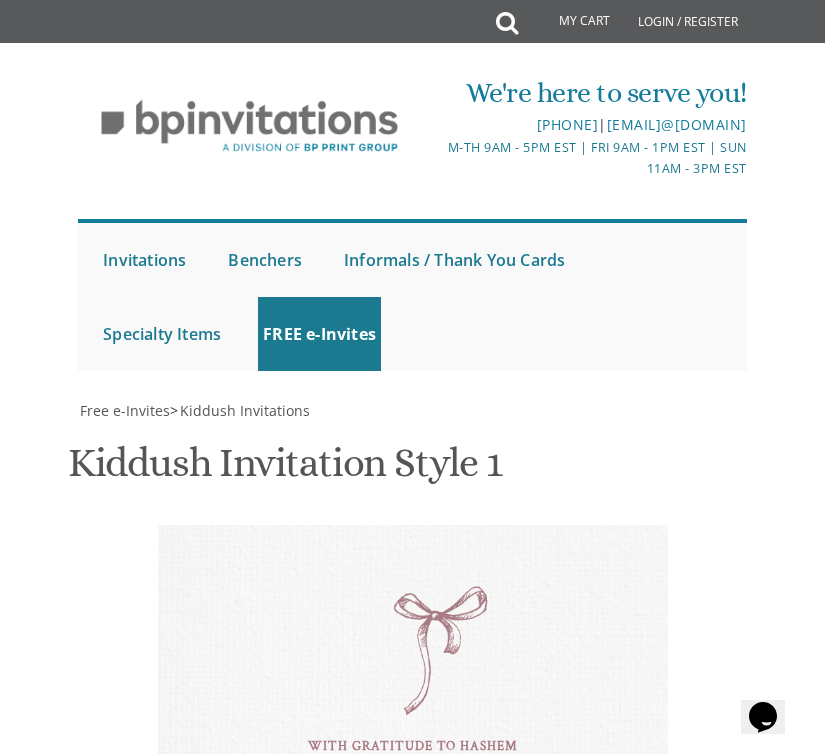 click on "Dassi" at bounding box center (518, 1266) 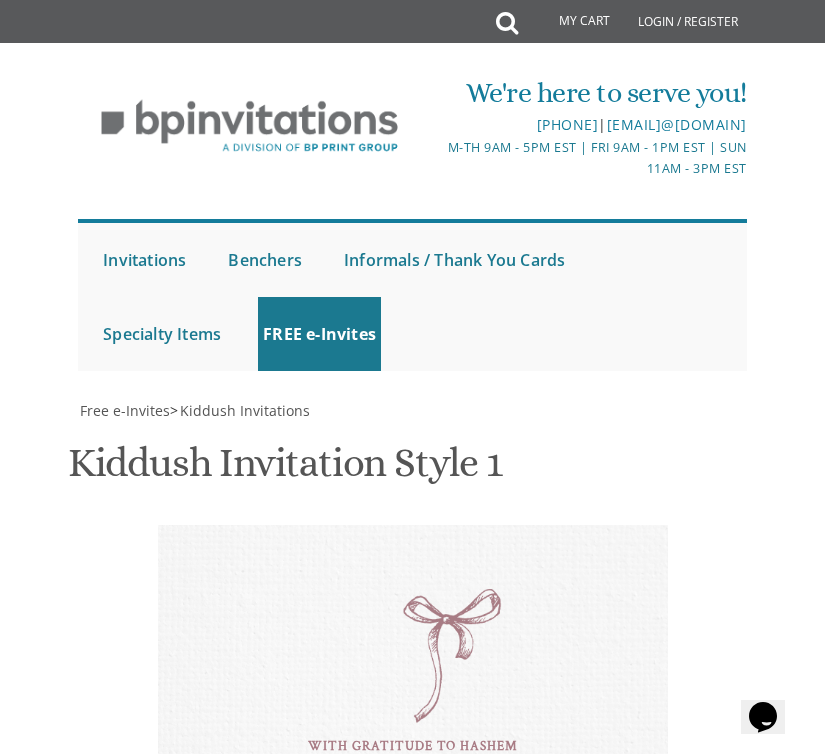 drag, startPoint x: 508, startPoint y: 519, endPoint x: 309, endPoint y: 433, distance: 216.78792 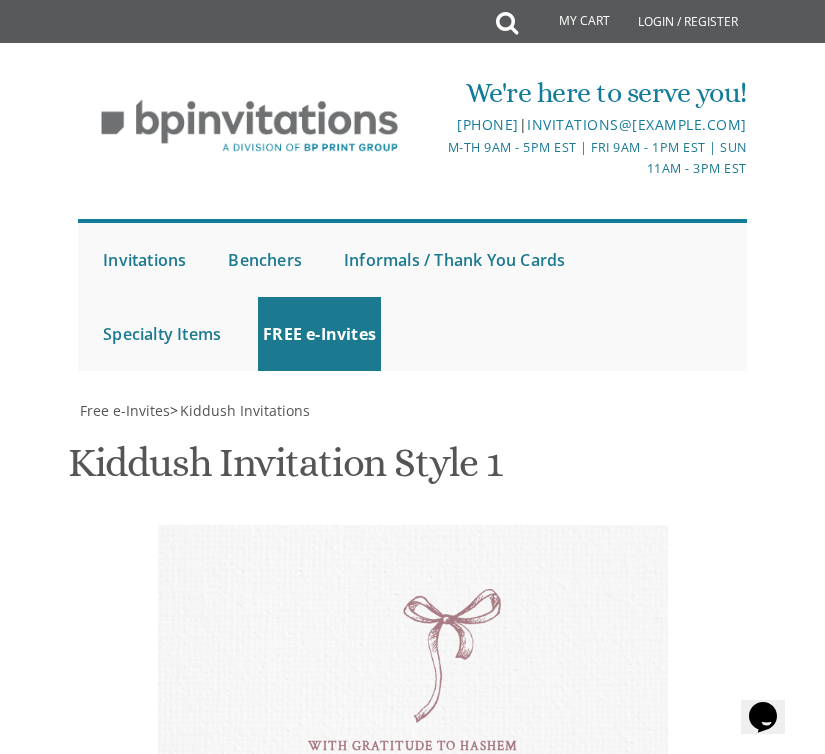 click on "Download Image" at bounding box center [308, 1743] 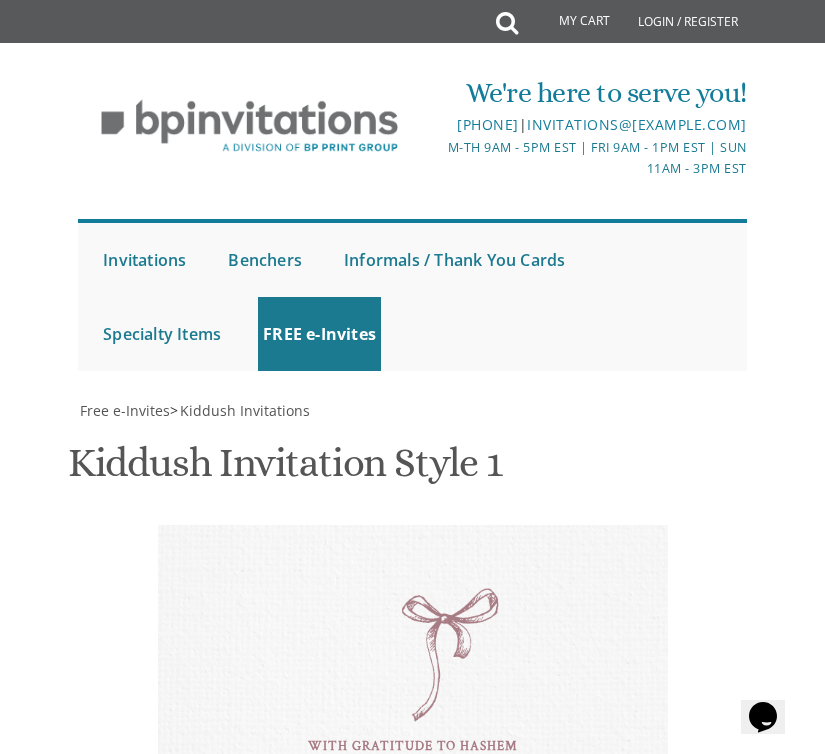 click on "Email Address*" at bounding box center [412, 1647] 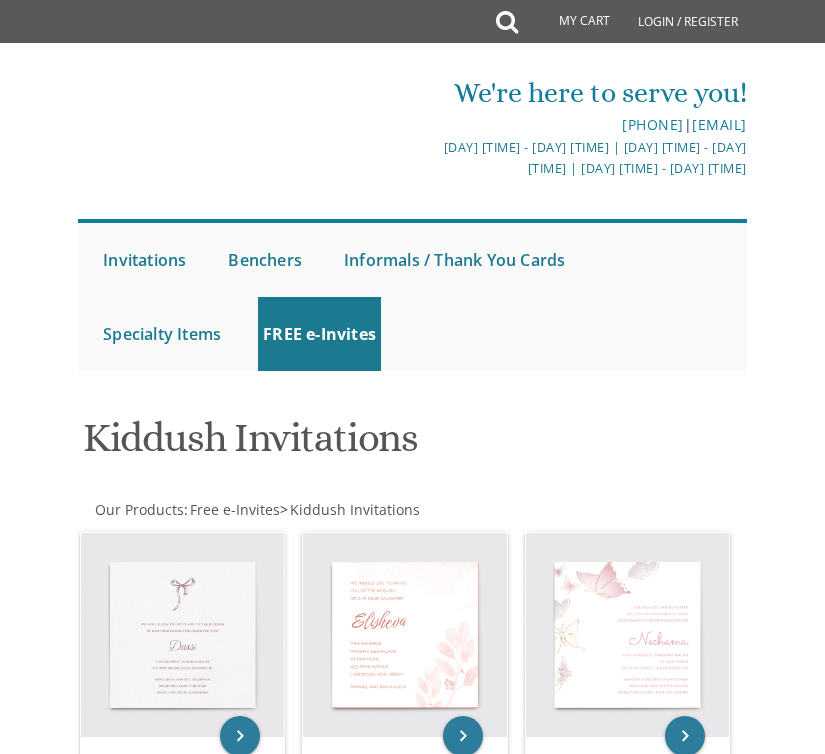 scroll, scrollTop: 377, scrollLeft: 0, axis: vertical 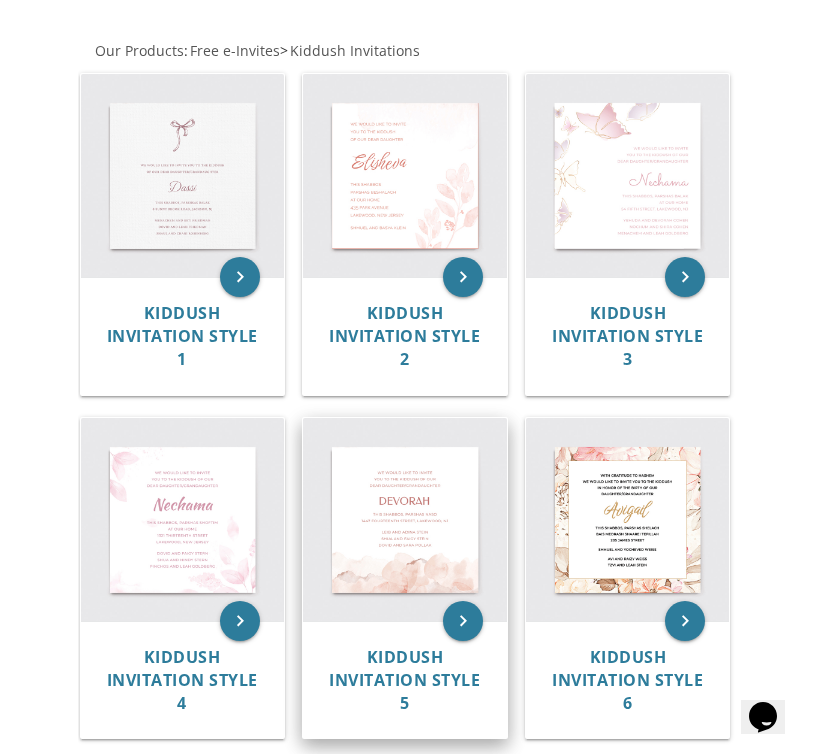 click at bounding box center [404, 519] 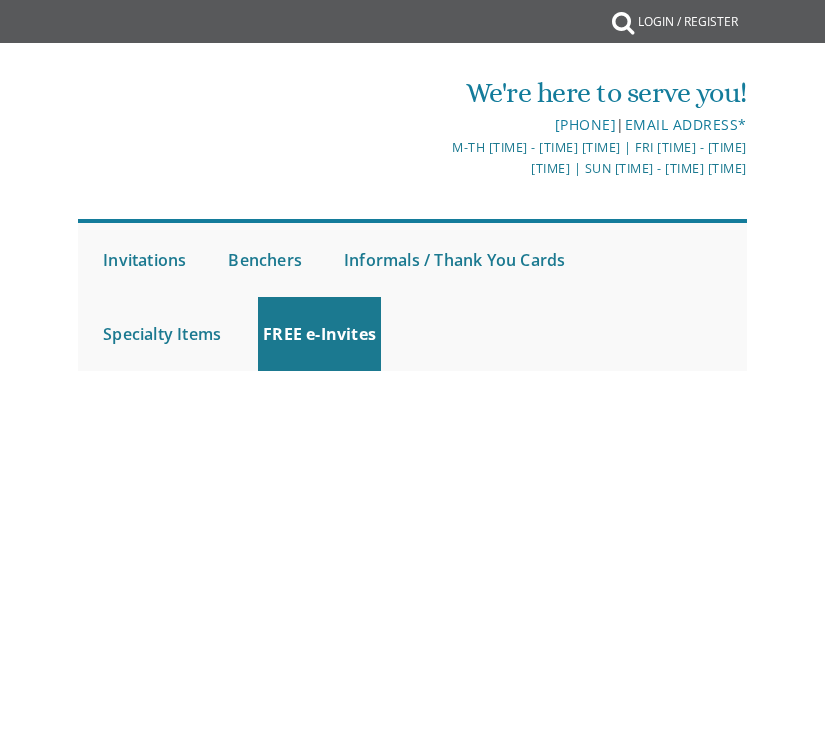 scroll, scrollTop: 0, scrollLeft: 0, axis: both 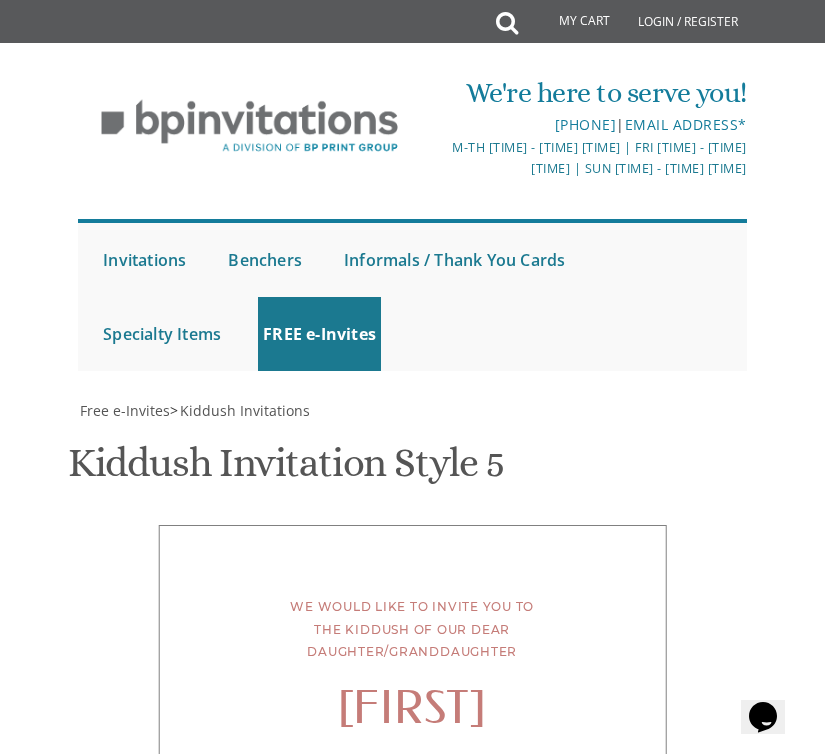 drag, startPoint x: 463, startPoint y: 561, endPoint x: 322, endPoint y: 511, distance: 149.60281 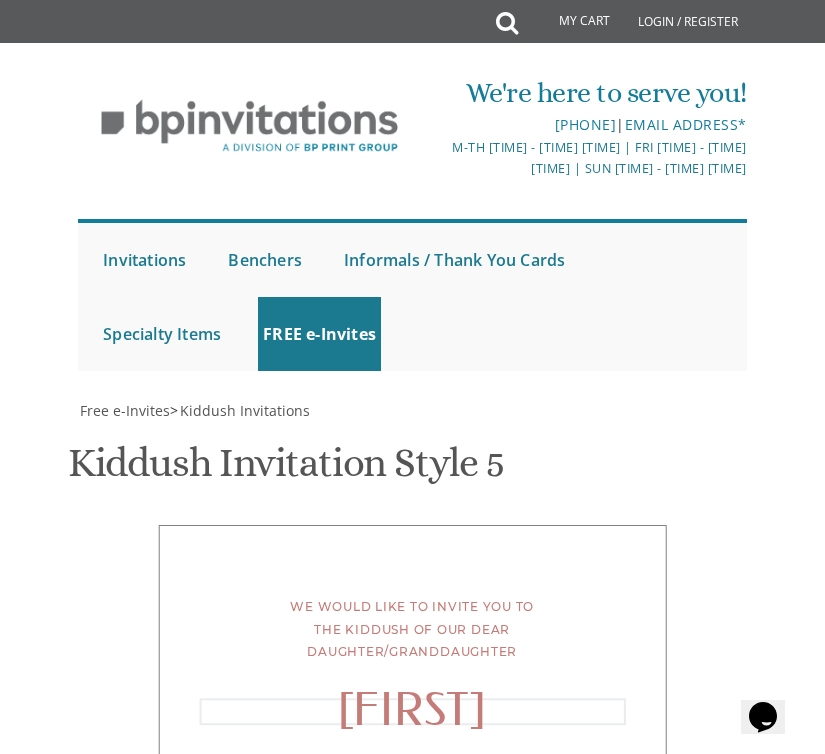 click on "Customizations
Please fill in your personal information.
Edit Intro:
We would like to invite you to
the kiddush of our dear
daughter/granddaughter
Font Size 30px" at bounding box center [412, 1399] 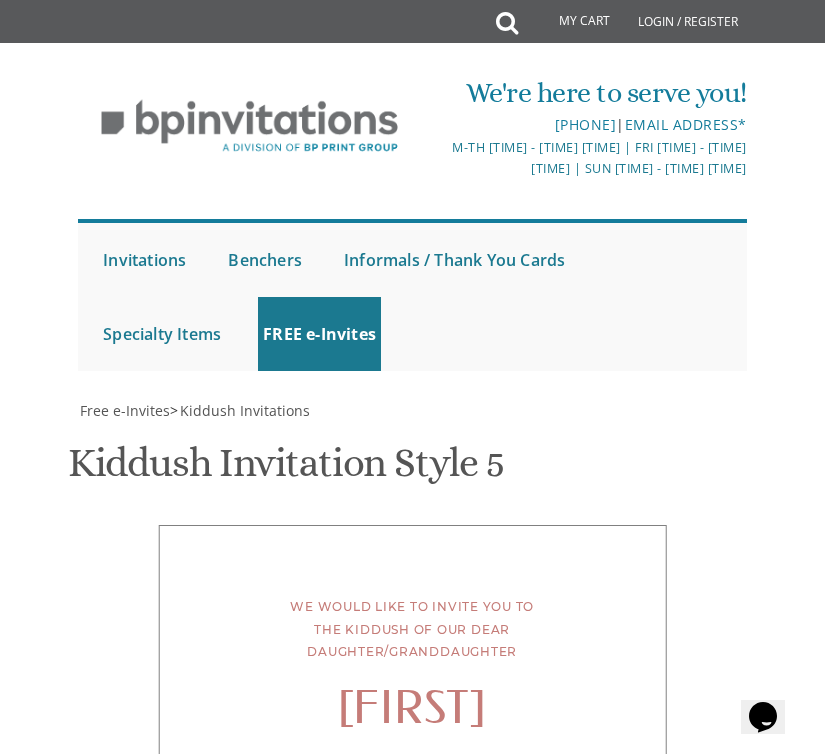 click on "Customizations
Please fill in your personal information.
Edit Intro:
We would like to invite you to
the kiddush of our dear
daughter/granddaughter
Font Size 30px" at bounding box center (412, 1395) 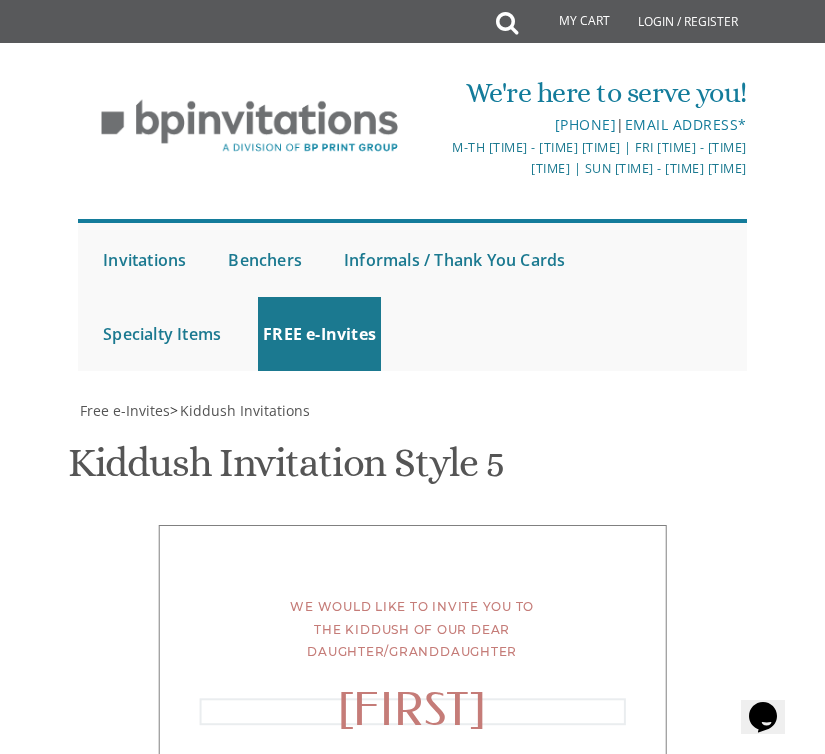 click on "Devorah" at bounding box center (518, 1225) 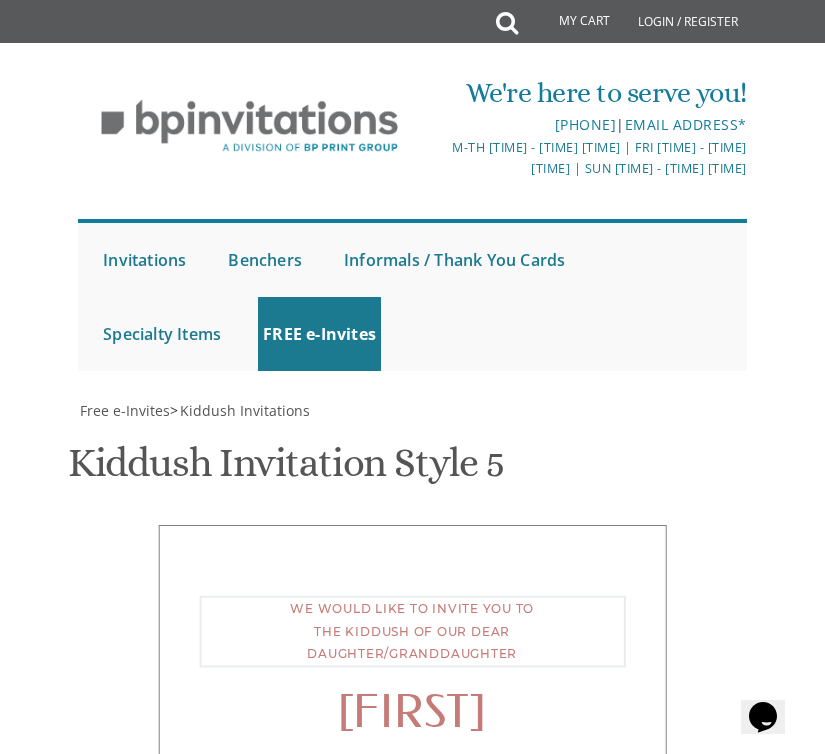 drag, startPoint x: 501, startPoint y: 319, endPoint x: 295, endPoint y: 192, distance: 242.00206 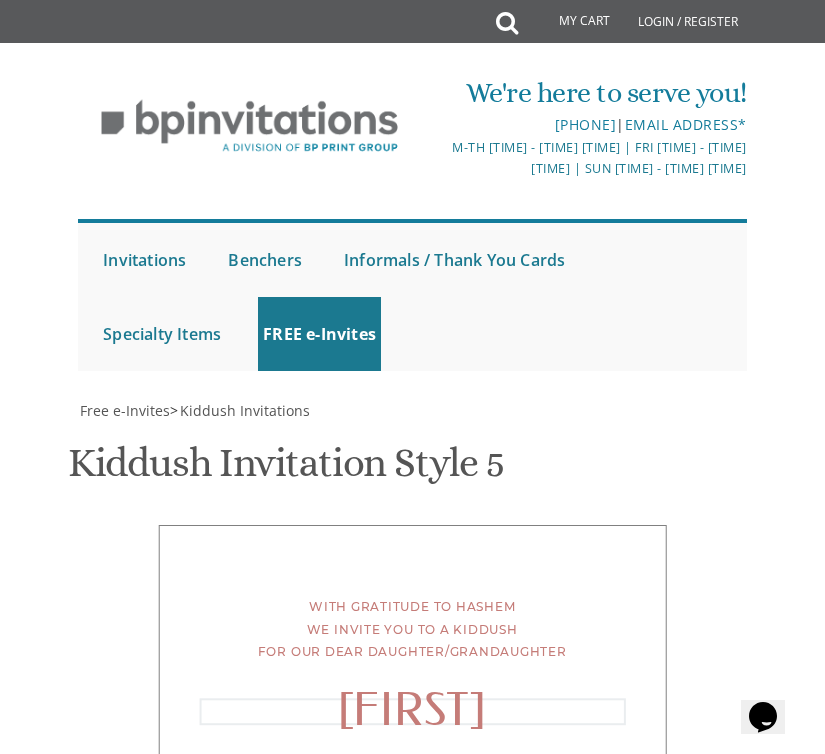 scroll, scrollTop: 465, scrollLeft: 0, axis: vertical 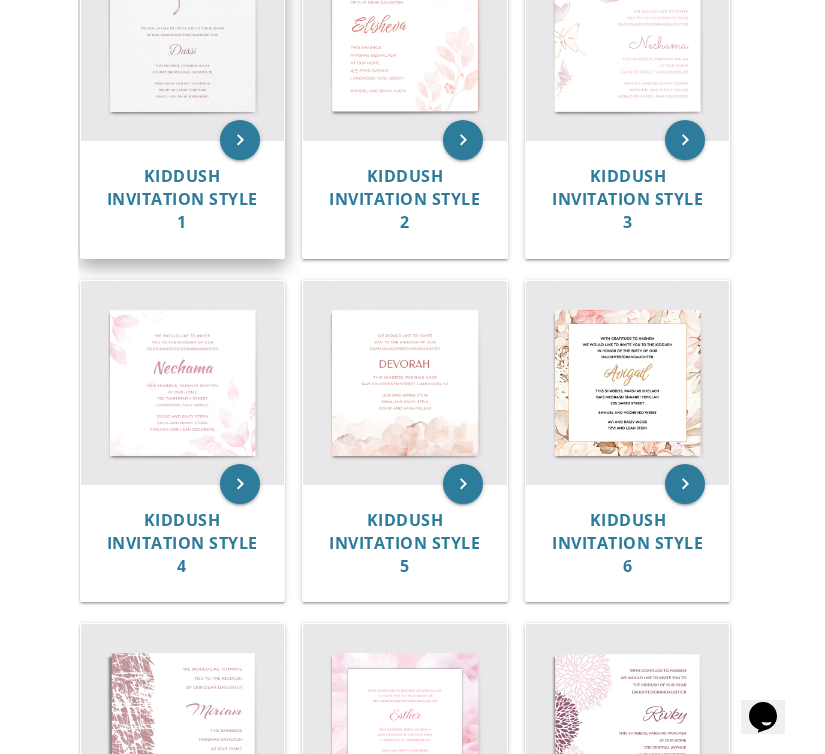 click at bounding box center [182, 38] 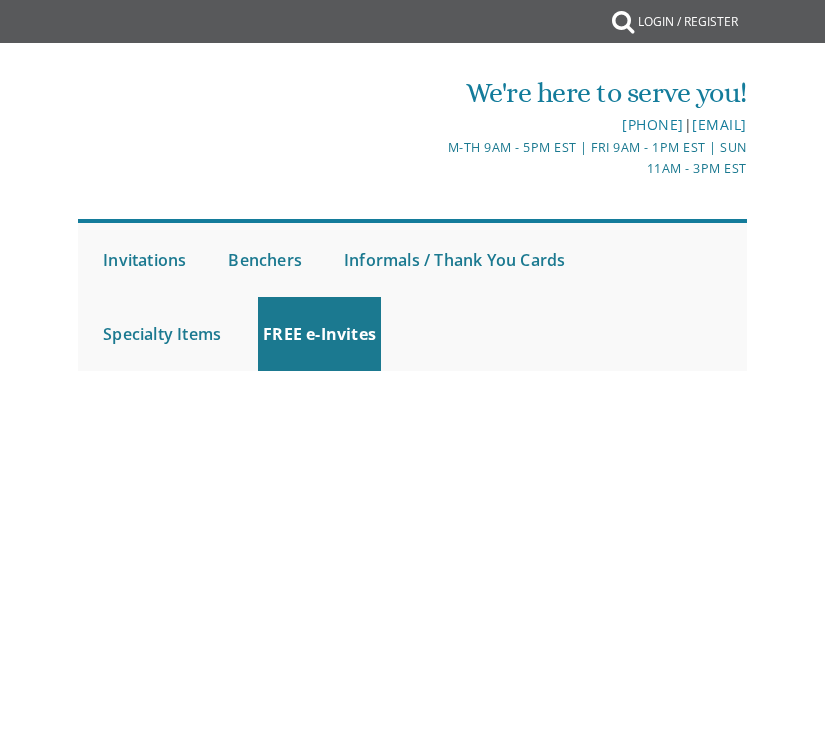 scroll, scrollTop: 0, scrollLeft: 0, axis: both 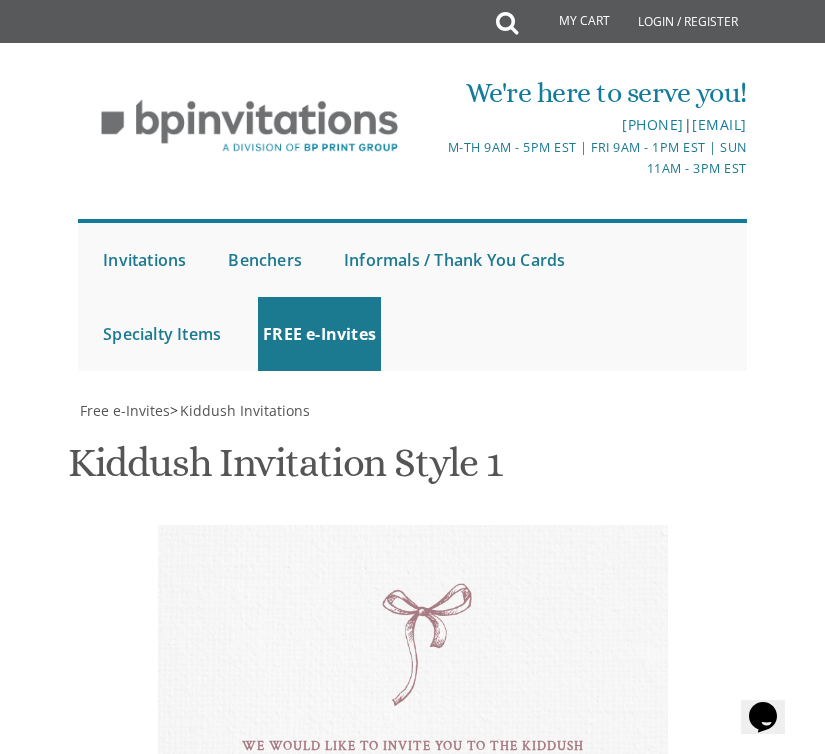 click on "we would like to invite you to the kiddush
of our dear daughter/grandaughter" at bounding box center [518, 1238] 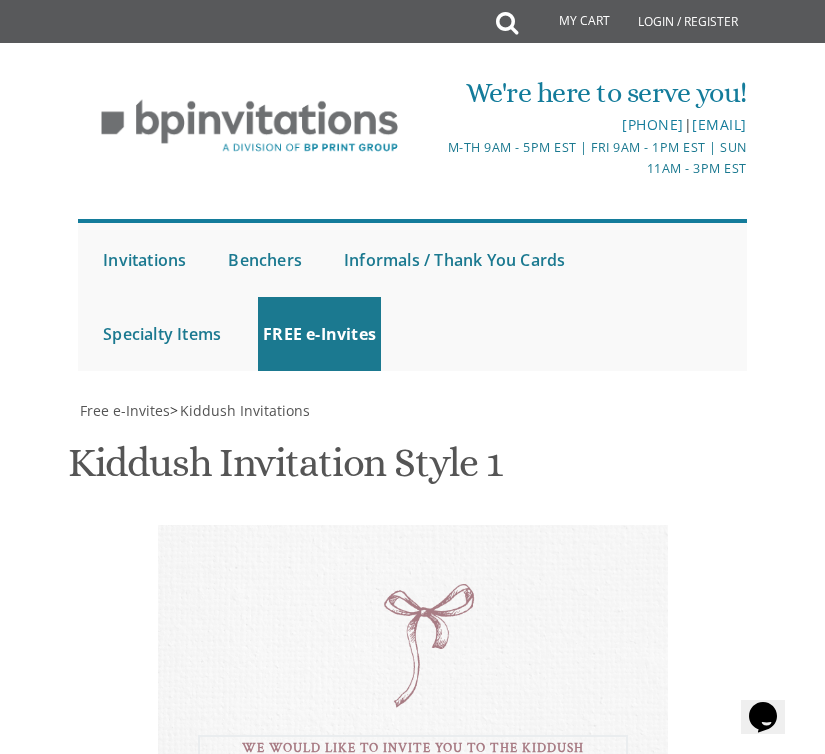 scroll, scrollTop: 639, scrollLeft: 0, axis: vertical 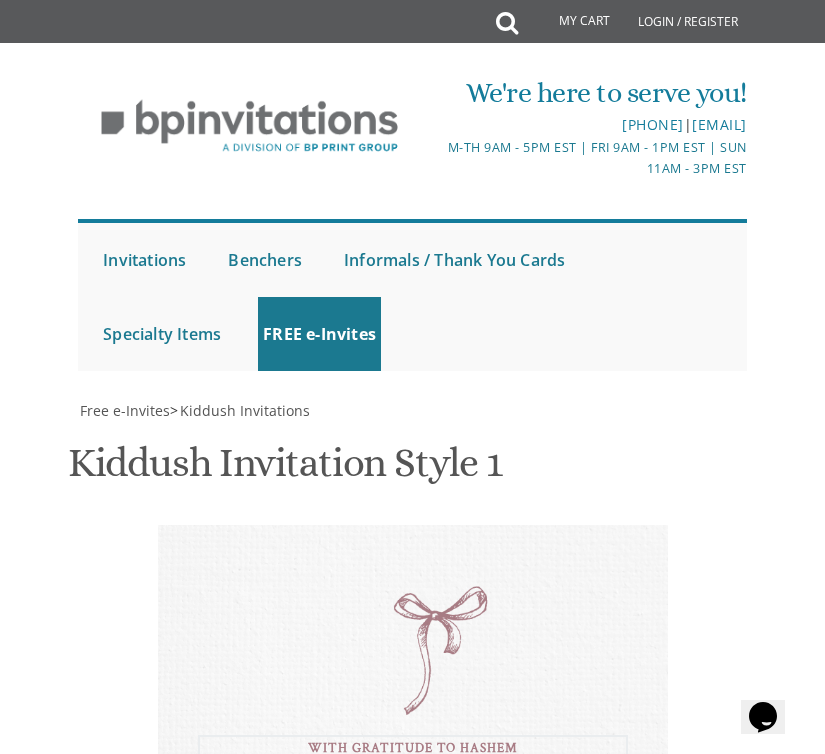 click on "we would like to invite you to the kiddush
of our dear daughter/grandaughter" at bounding box center [518, 1266] 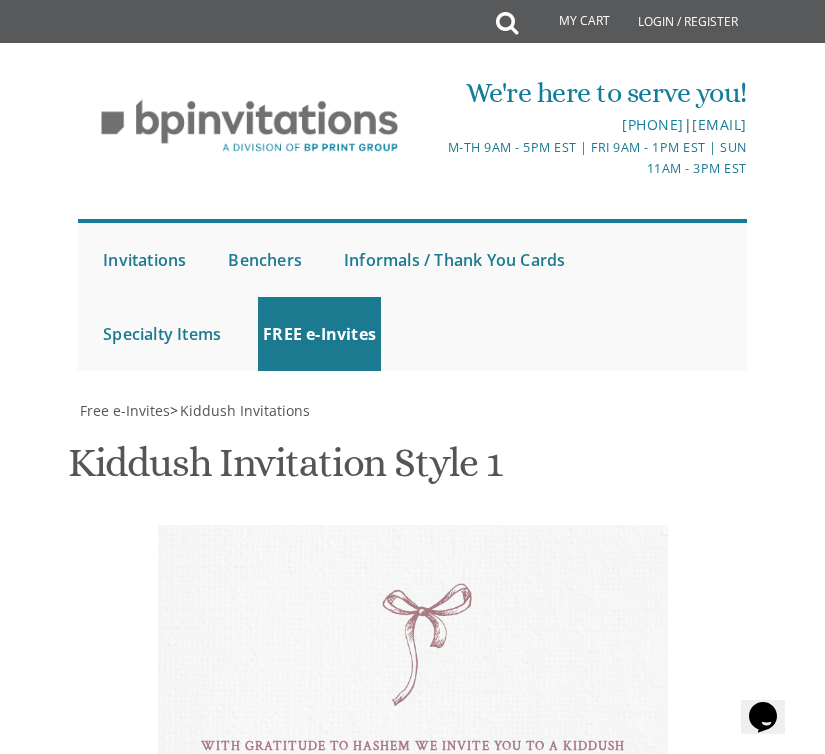 scroll, scrollTop: 779, scrollLeft: 0, axis: vertical 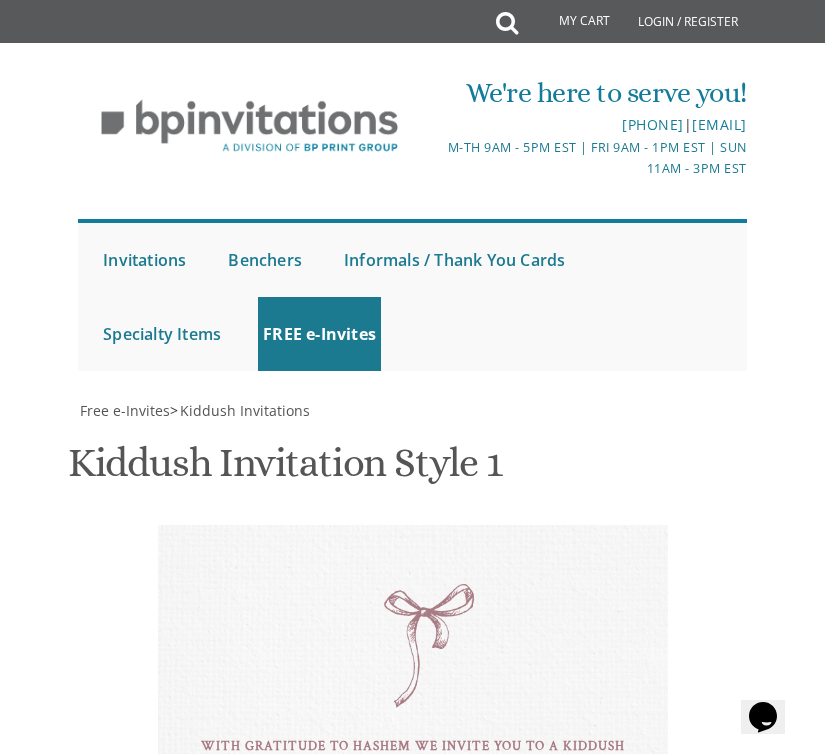 click on "Dassi" at bounding box center [518, 1242] 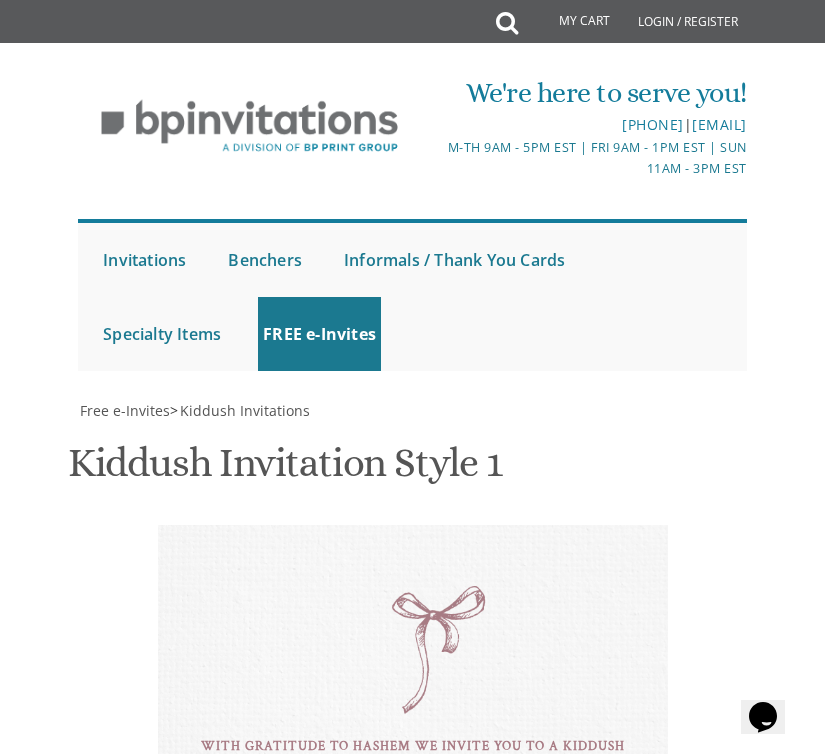 scroll, scrollTop: 982, scrollLeft: 0, axis: vertical 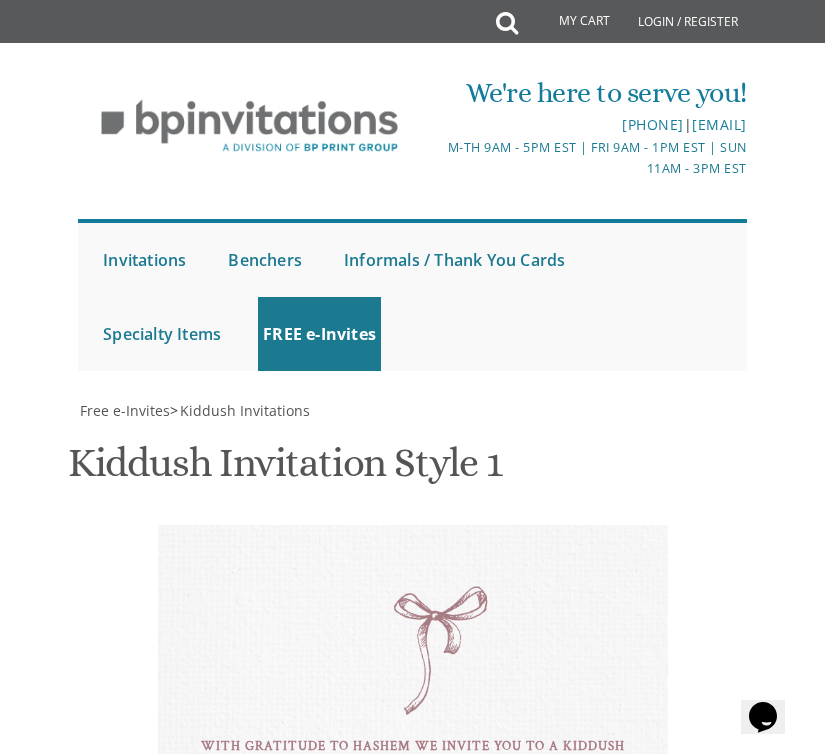 drag, startPoint x: 505, startPoint y: 590, endPoint x: 269, endPoint y: 504, distance: 251.18121 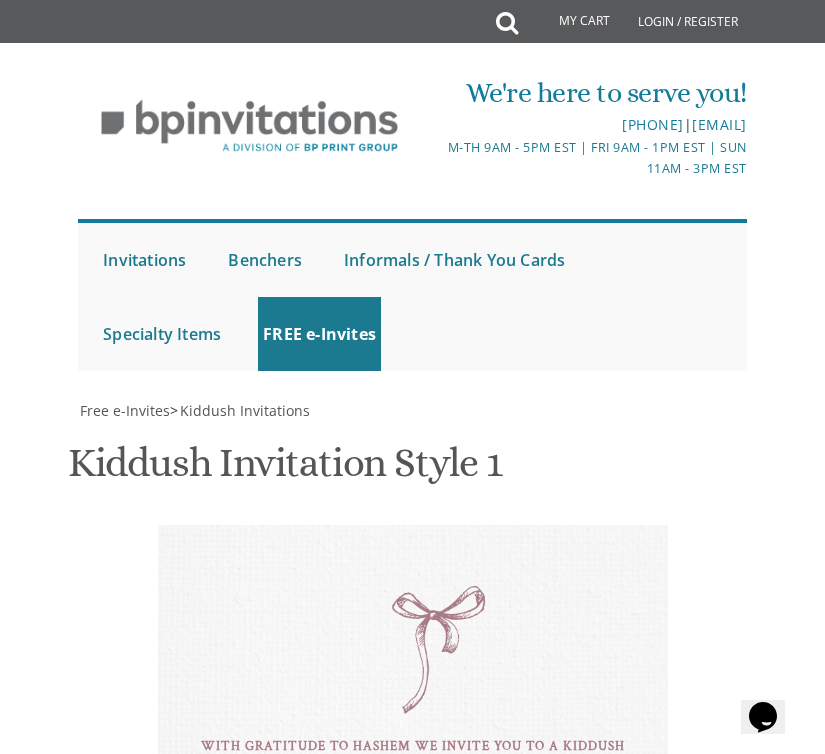 type on "[EMAIL]" 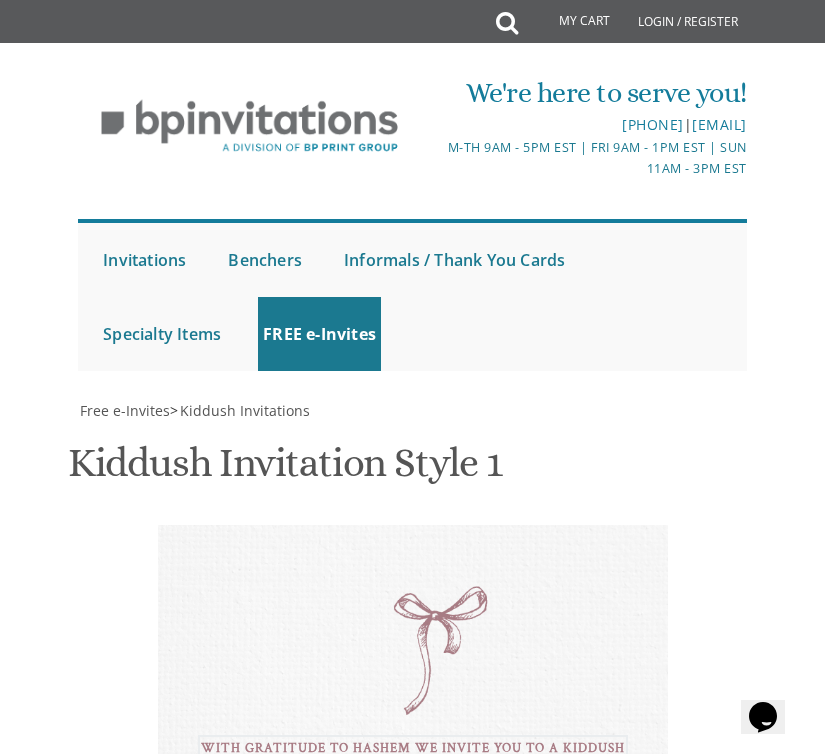 scroll, scrollTop: 988, scrollLeft: 0, axis: vertical 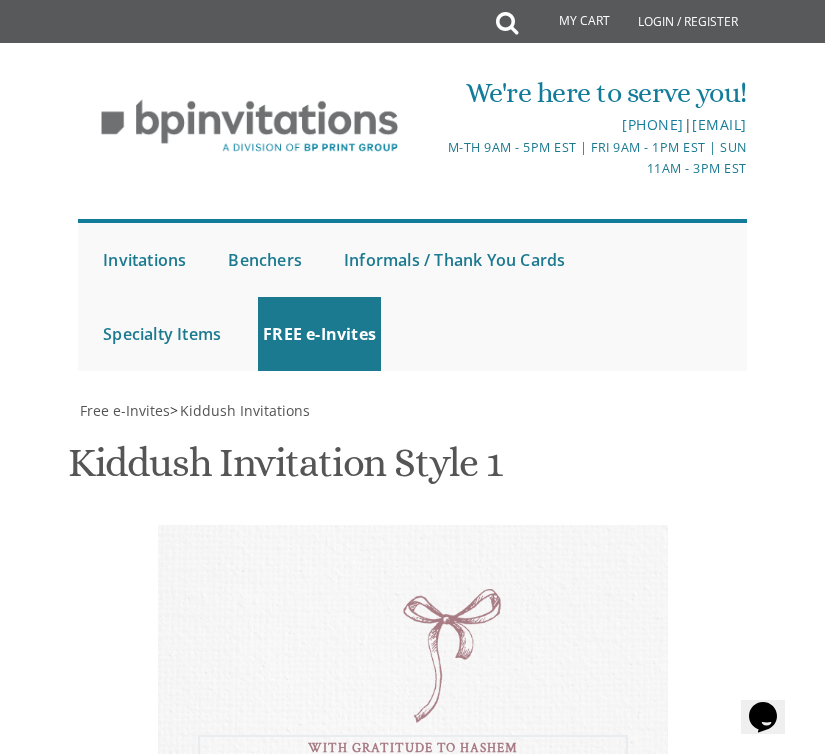 click on "we would like to invite you to the kiddush
of our dear daughter/grandaughter" at bounding box center (518, 1289) 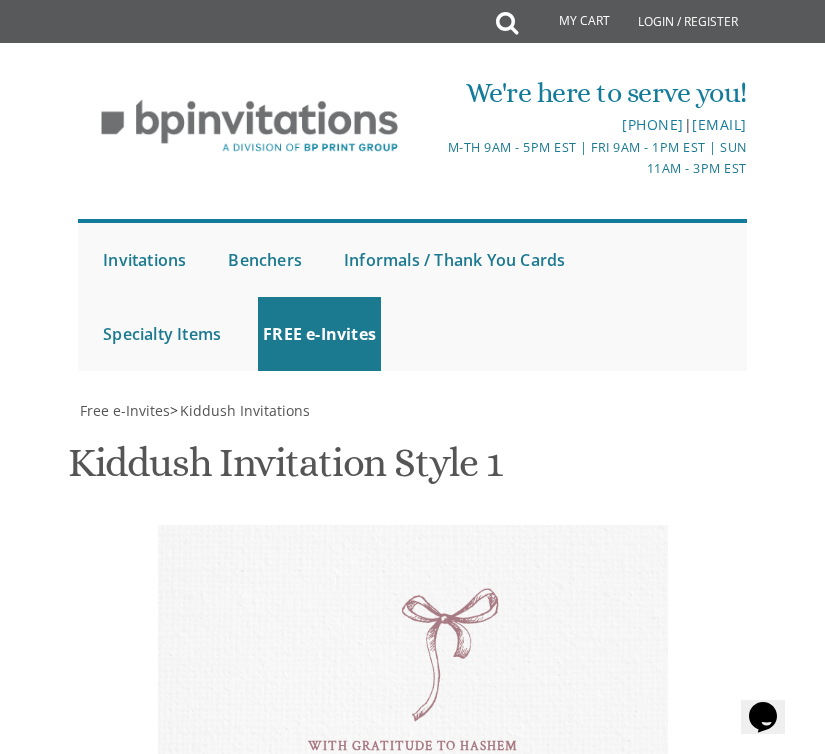 scroll, scrollTop: 816, scrollLeft: 0, axis: vertical 